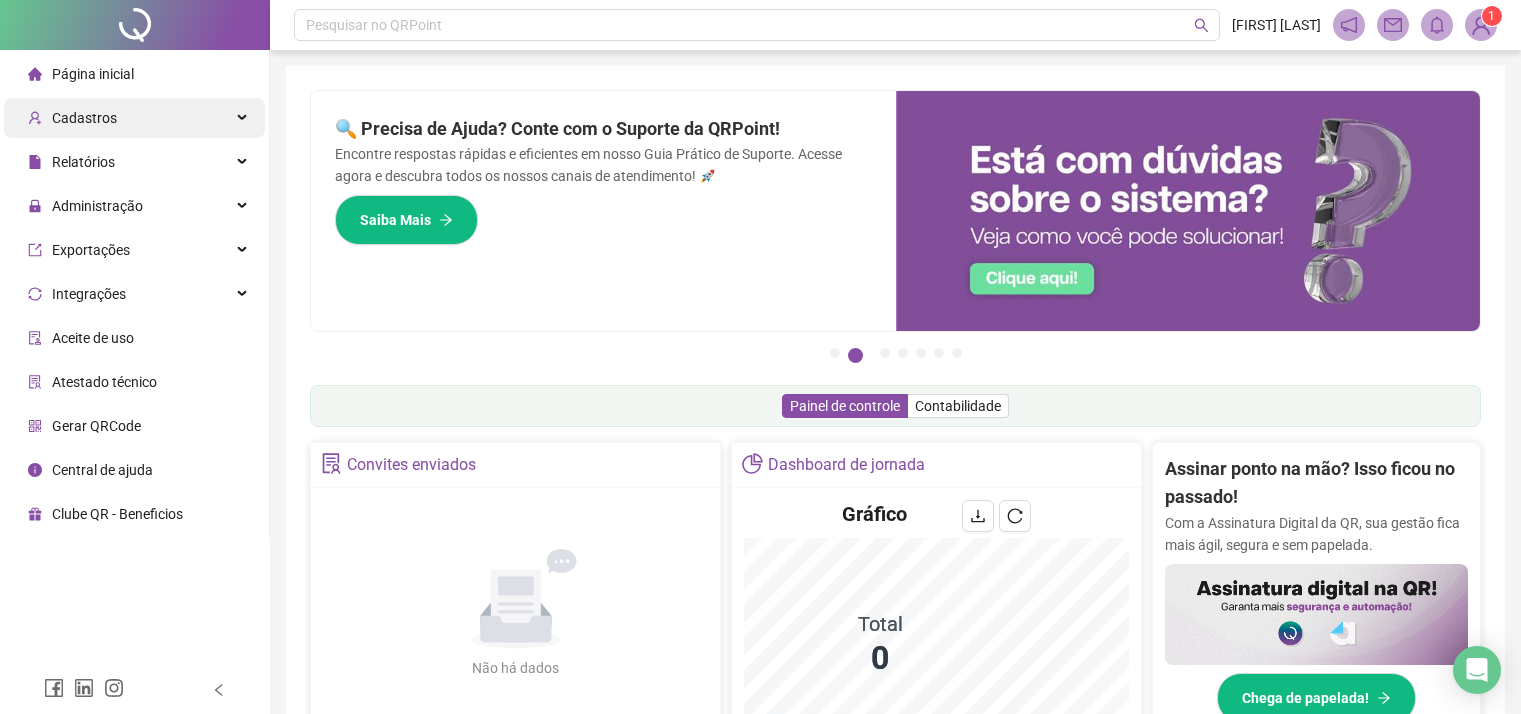 scroll, scrollTop: 100, scrollLeft: 0, axis: vertical 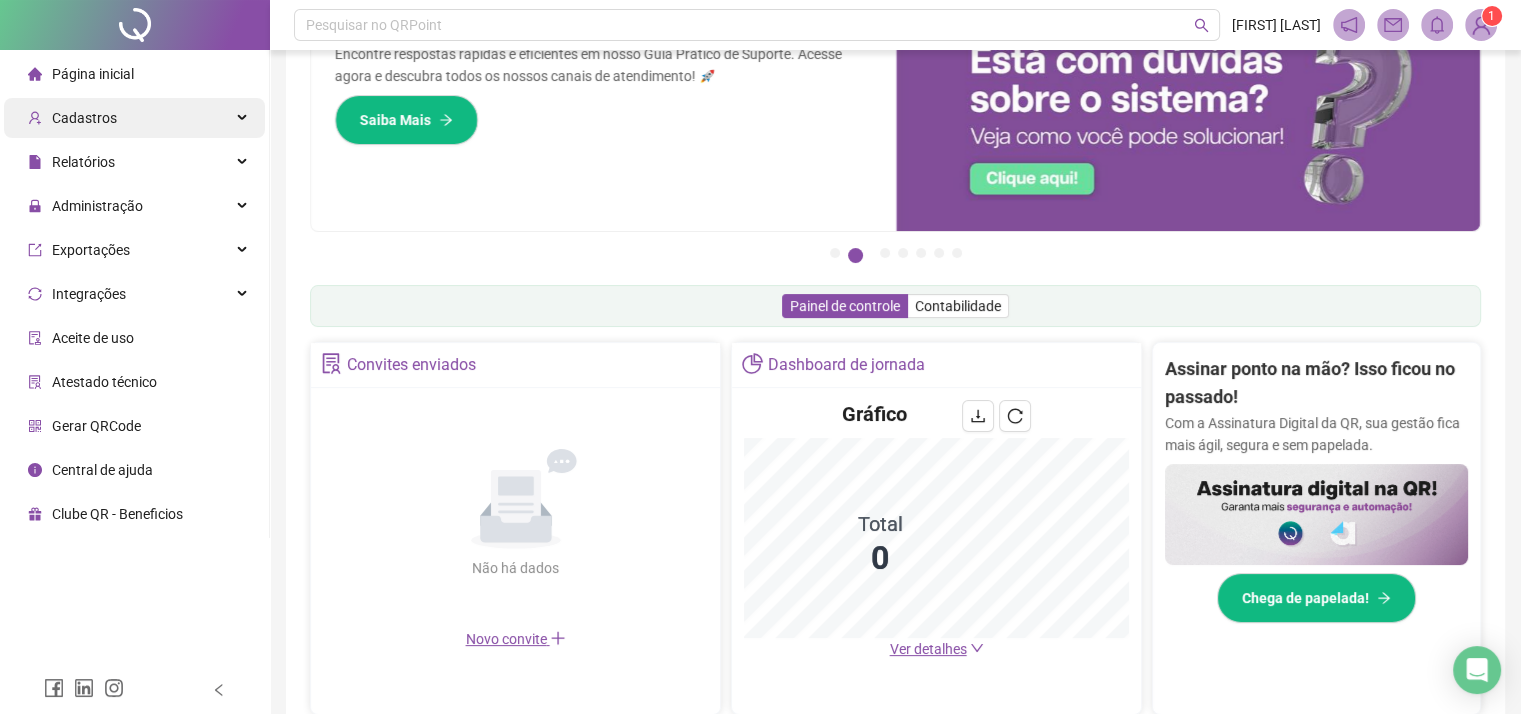 click on "Cadastros" at bounding box center [134, 118] 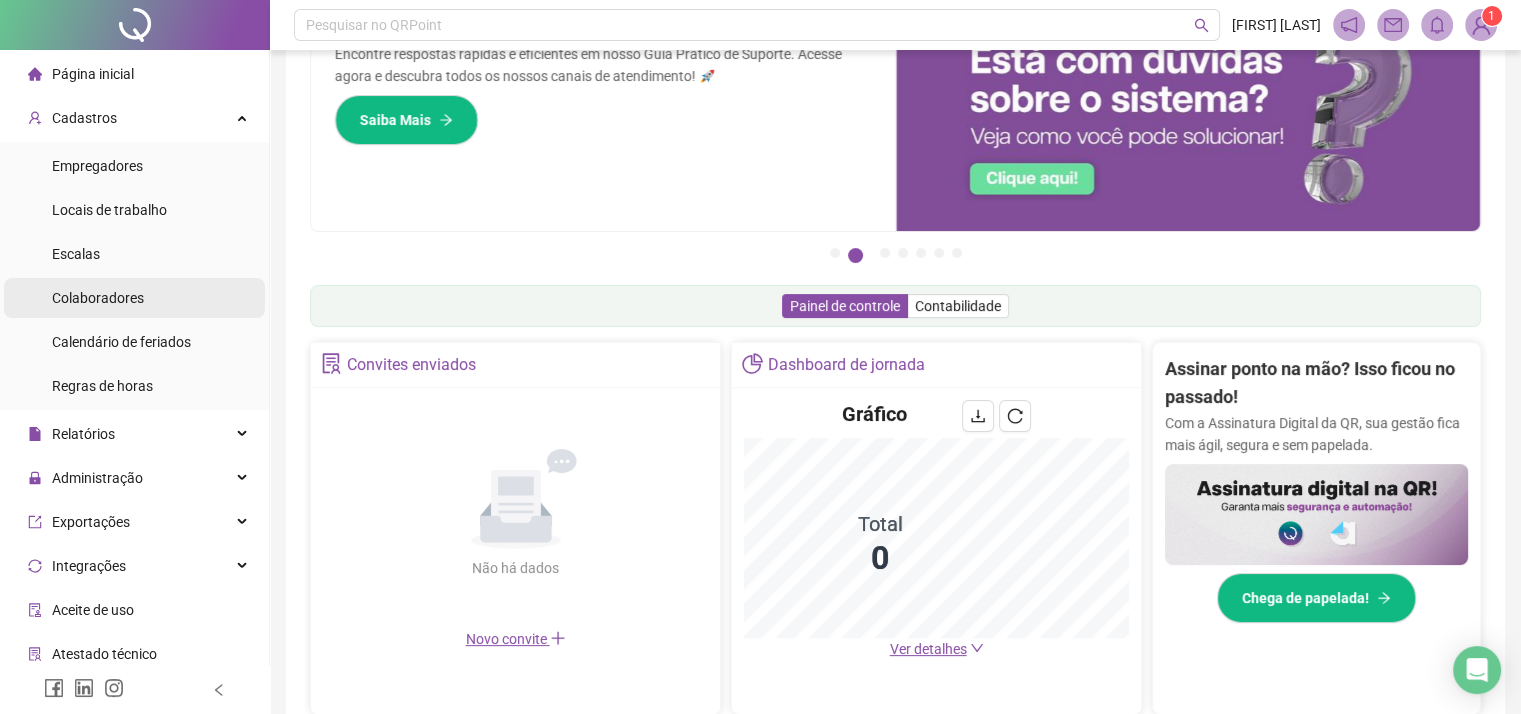 click on "Colaboradores" at bounding box center (134, 298) 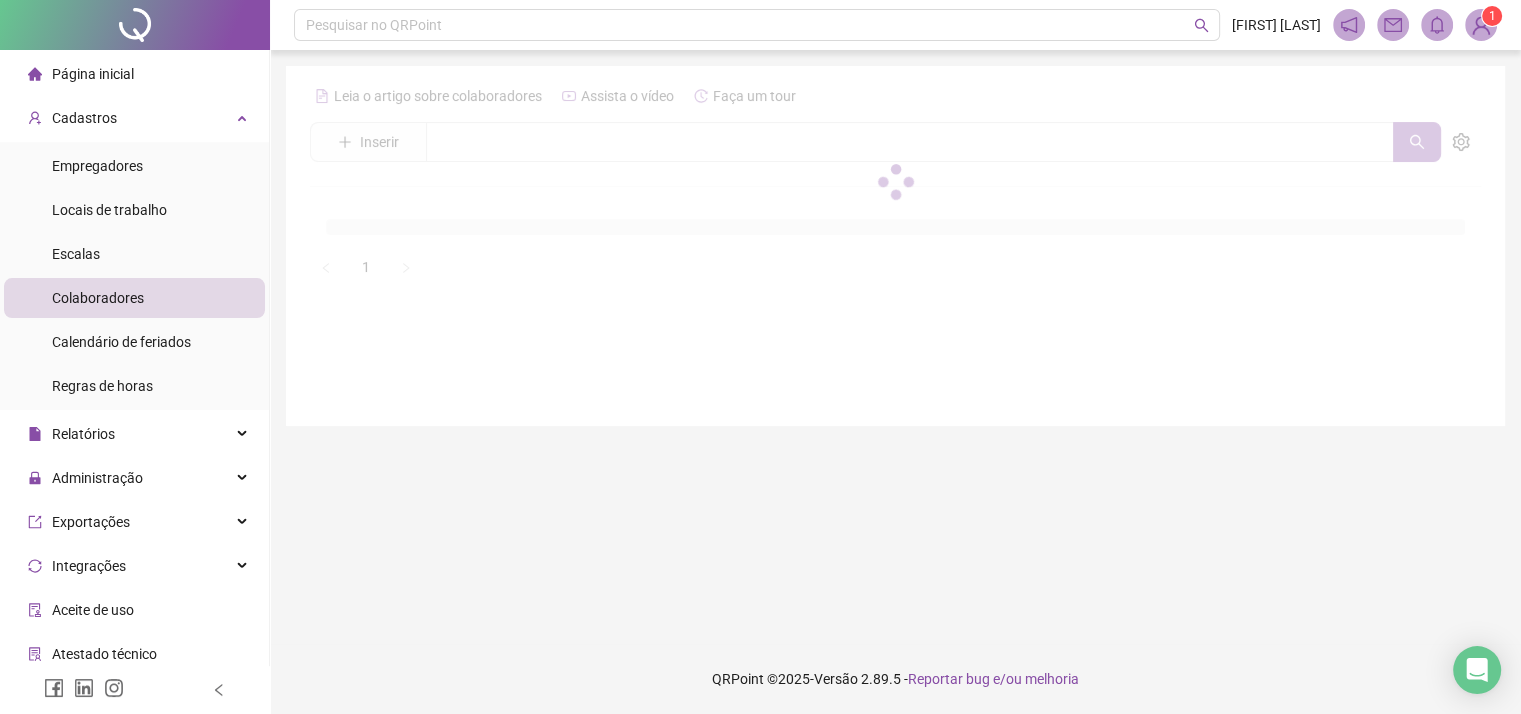scroll, scrollTop: 0, scrollLeft: 0, axis: both 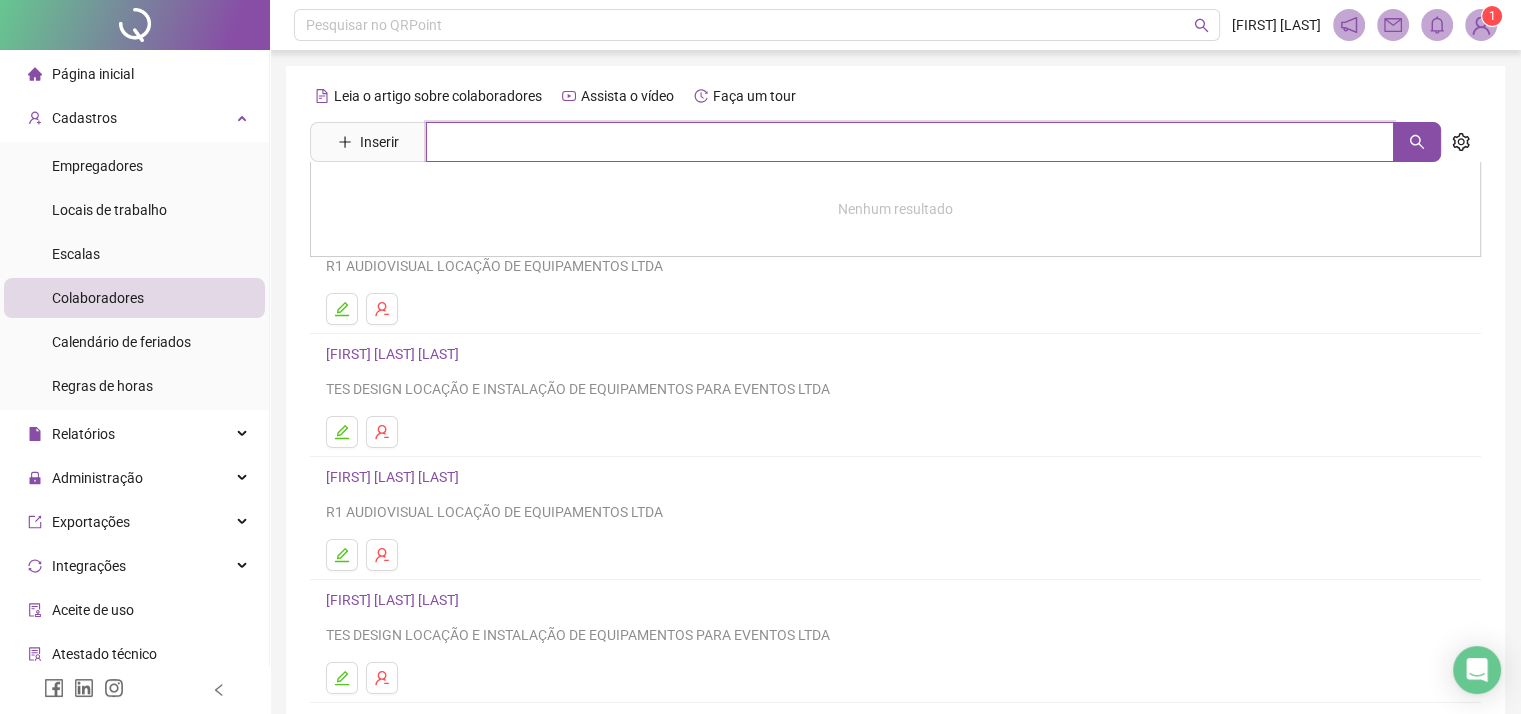 click at bounding box center (910, 142) 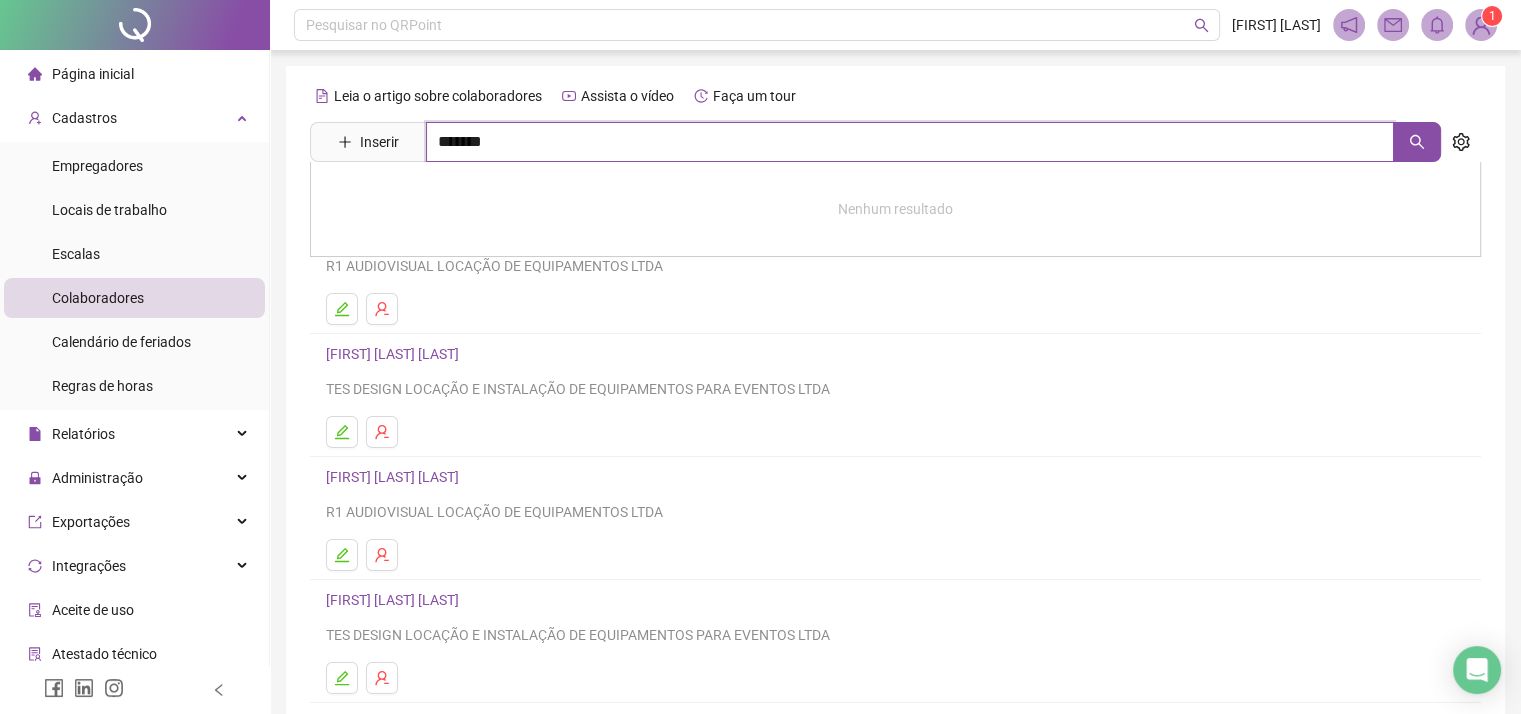 type on "*******" 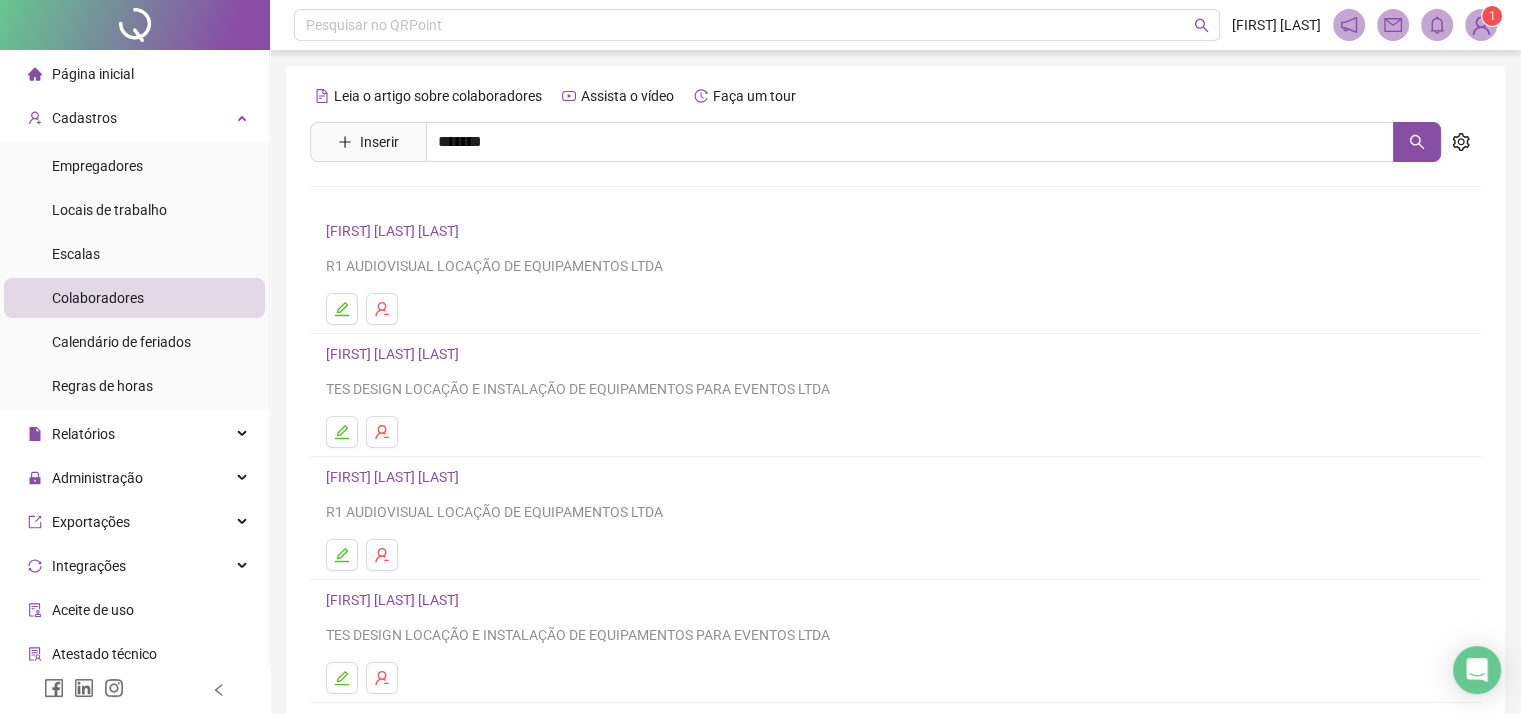 click on "[FIRST] [LAST] [LAST] [LAST]" at bounding box center [435, 201] 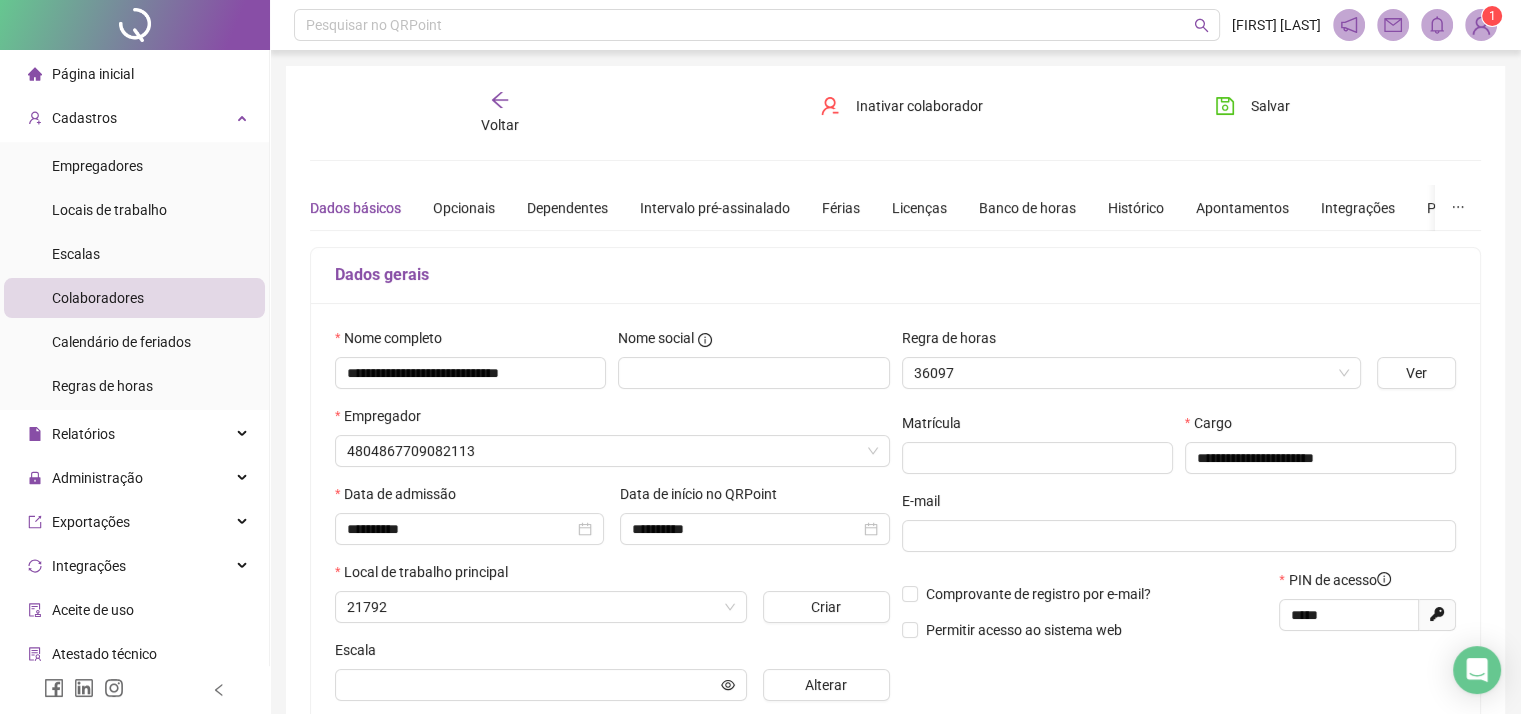 type on "**********" 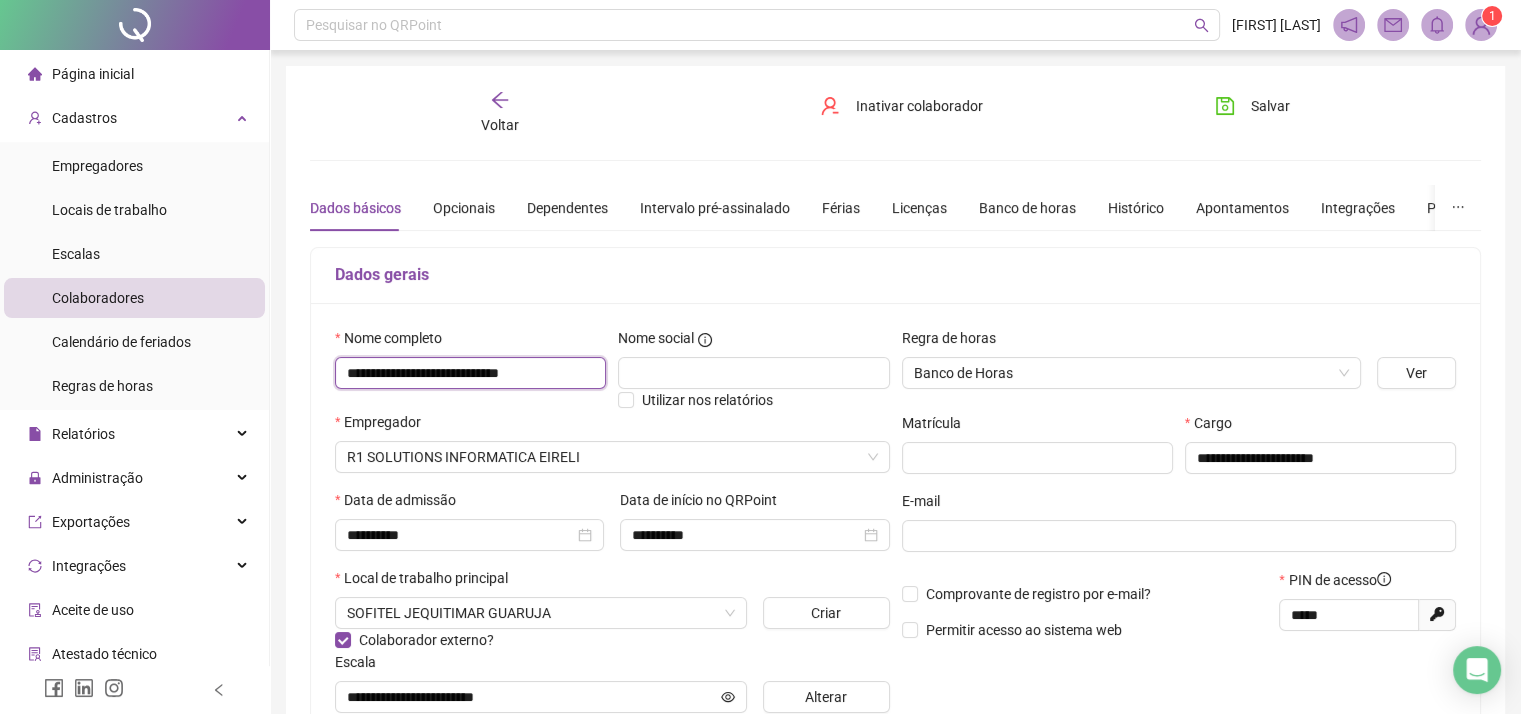 click on "**********" at bounding box center (470, 373) 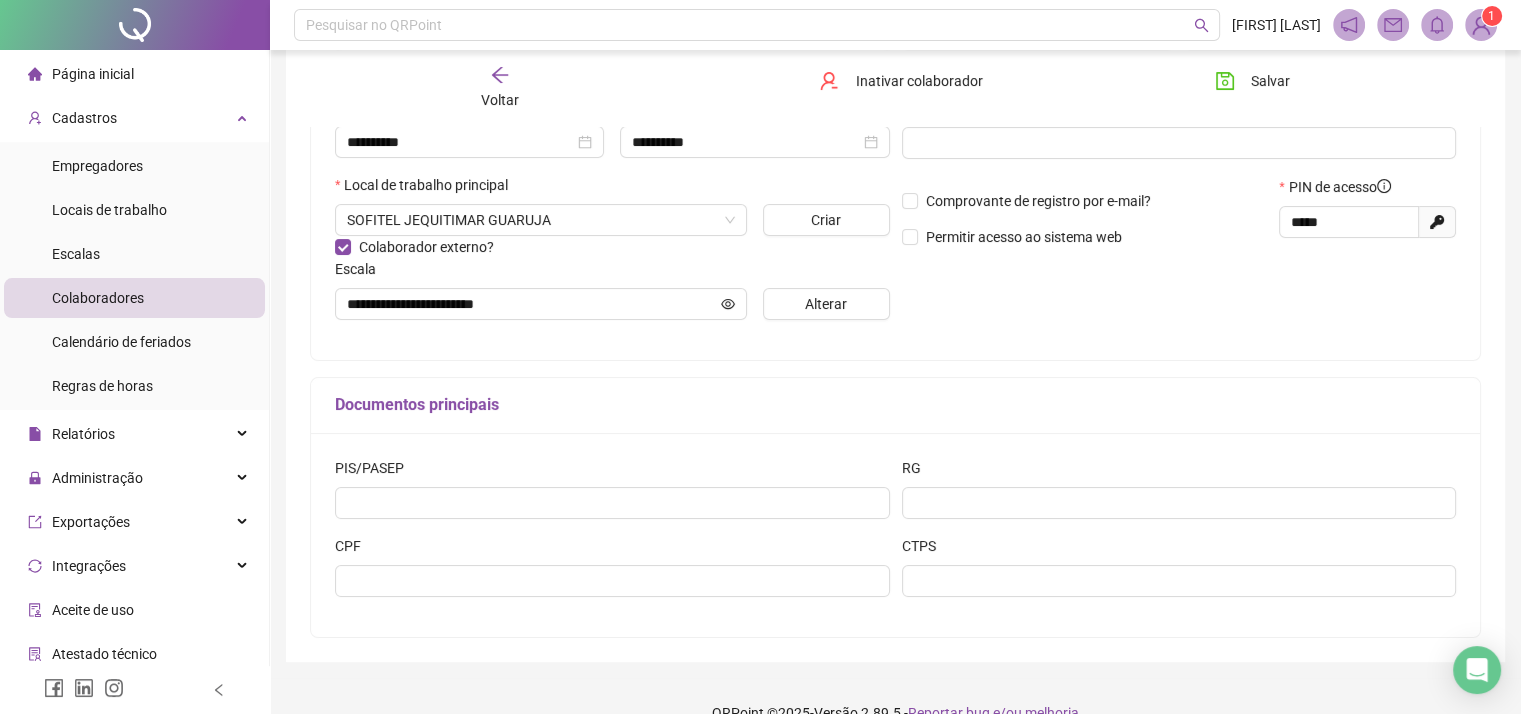 scroll, scrollTop: 427, scrollLeft: 0, axis: vertical 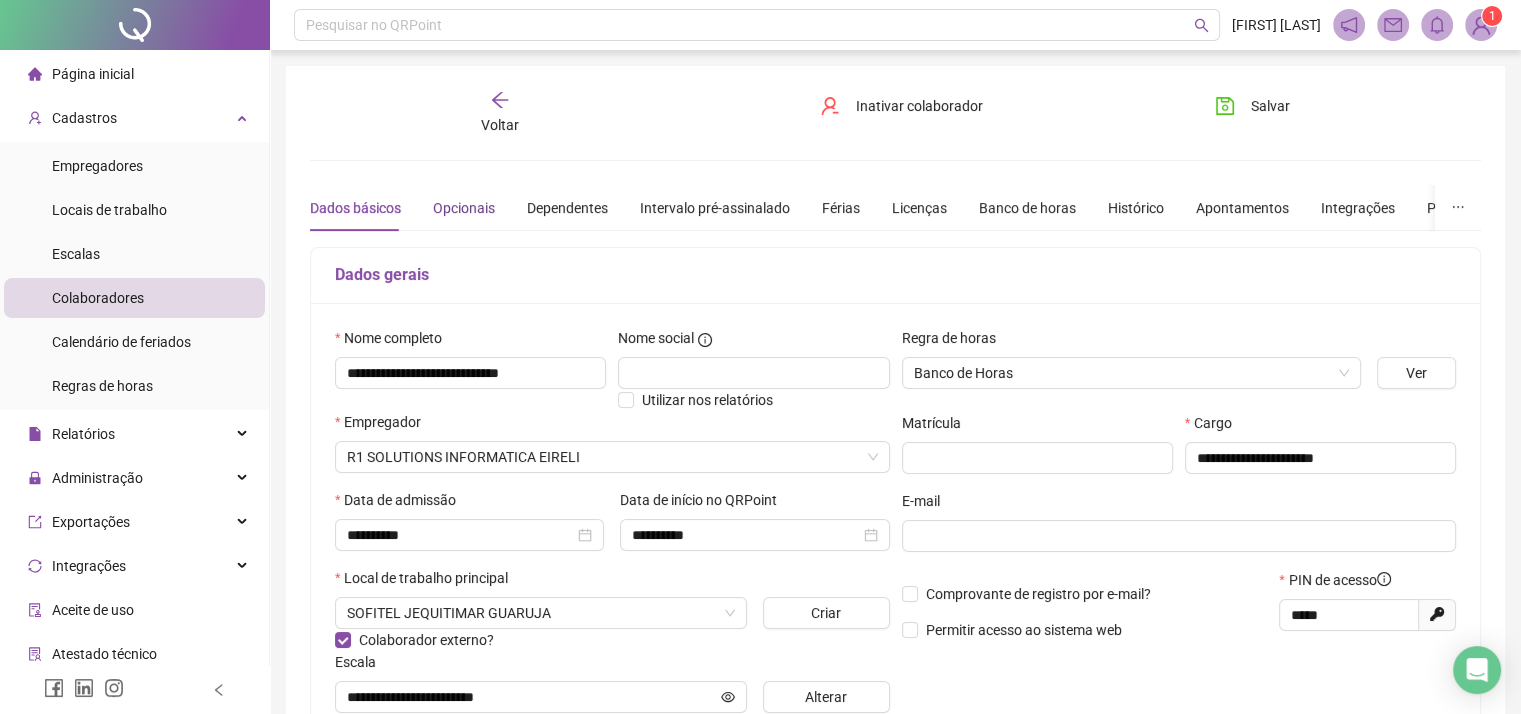 click on "Opcionais" at bounding box center [464, 208] 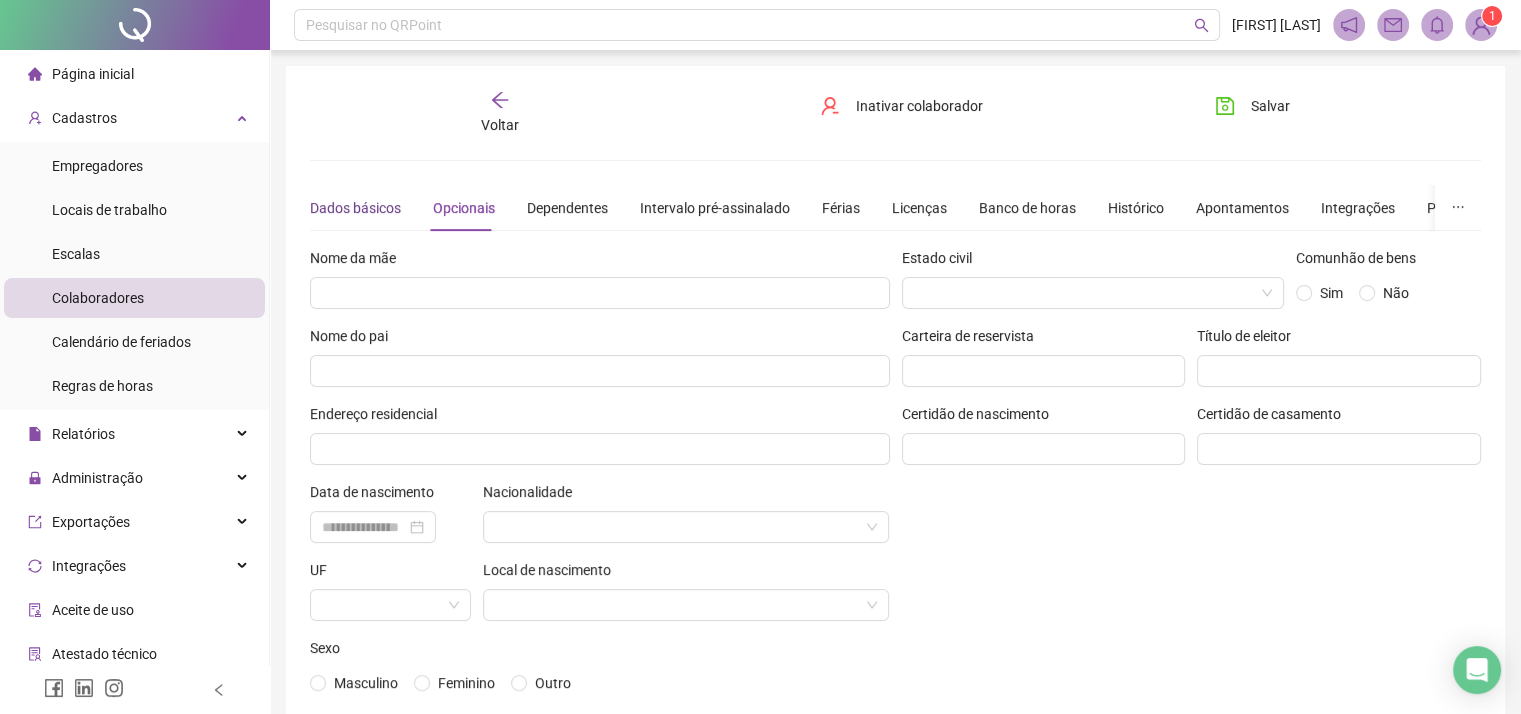 click on "Dados básicos" at bounding box center [355, 208] 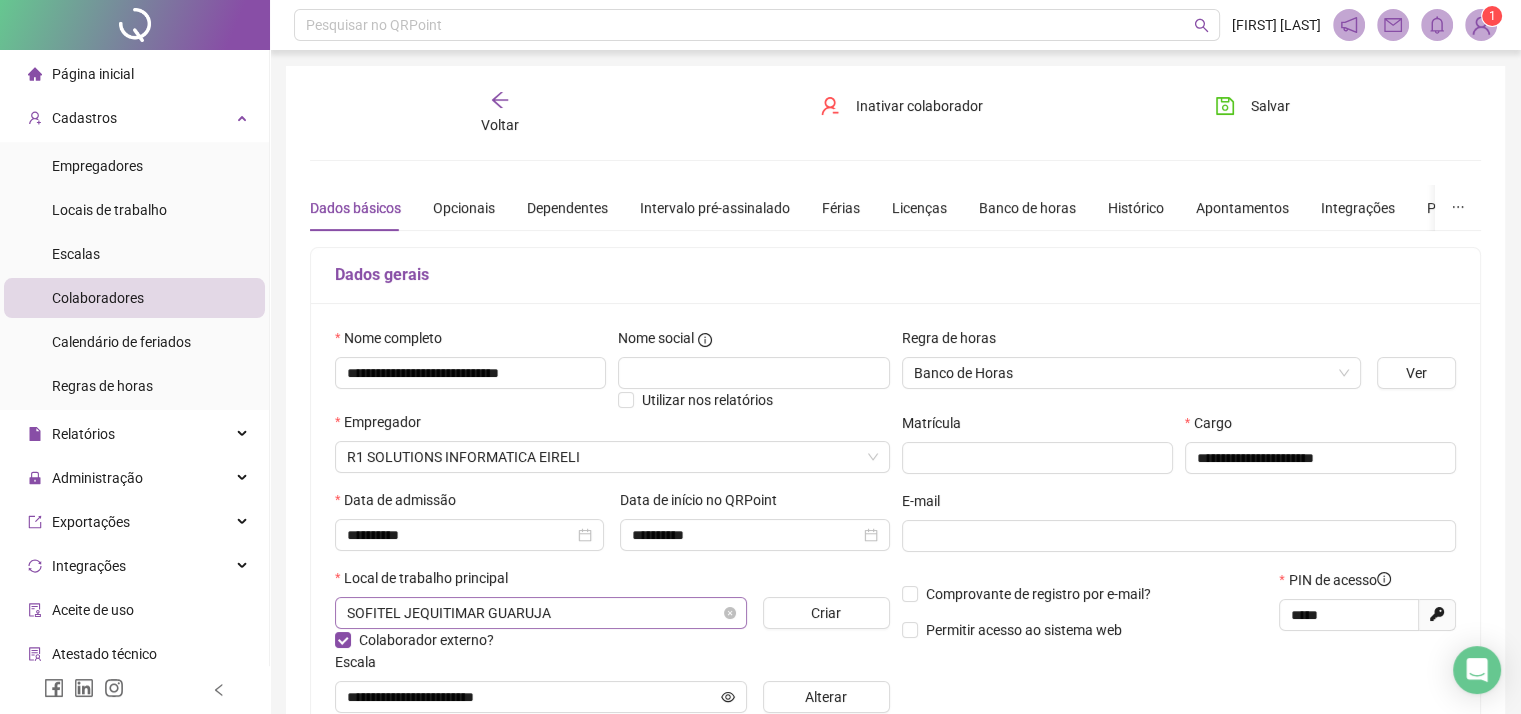 click on "SOFITEL JEQUITIMAR GUARUJA" at bounding box center (541, 613) 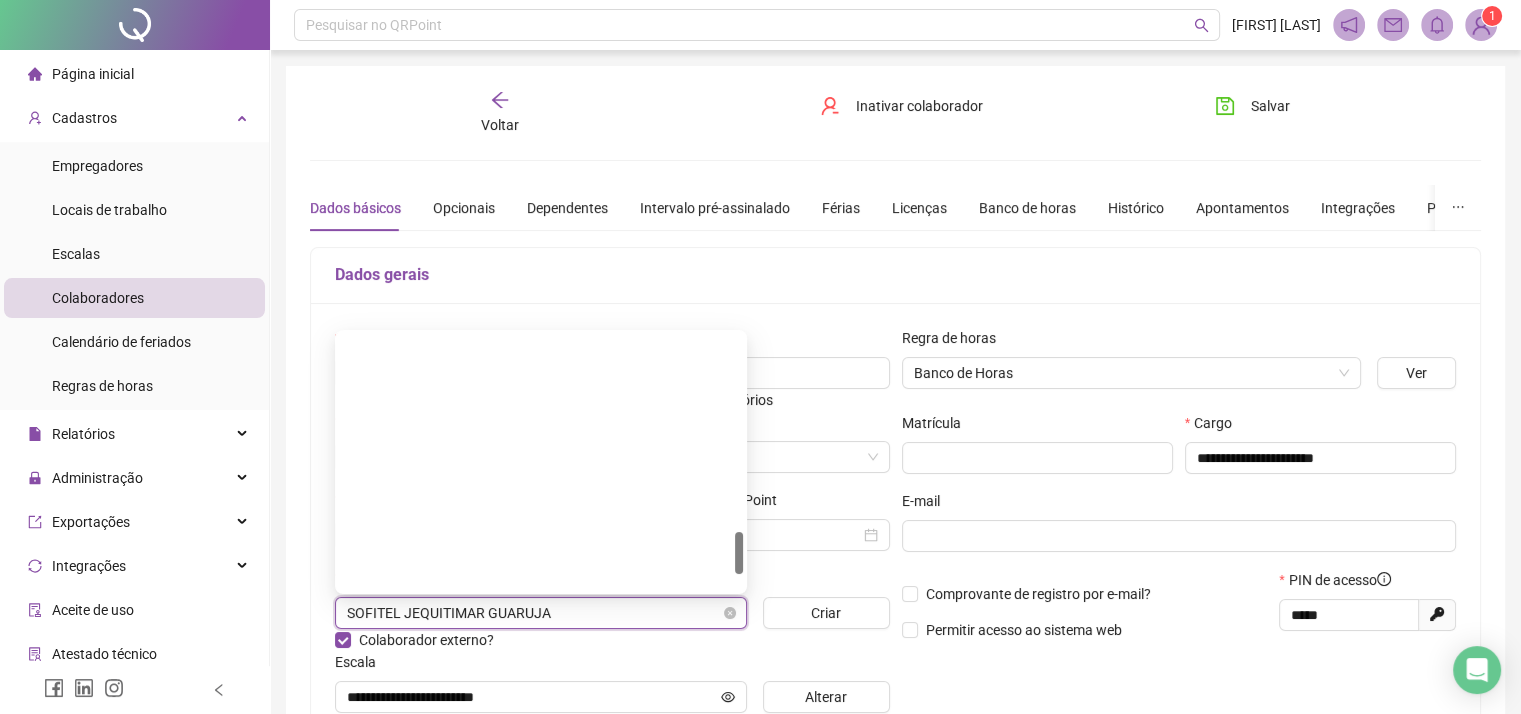 click on "SOFITEL JEQUITIMAR GUARUJA" at bounding box center (541, 613) 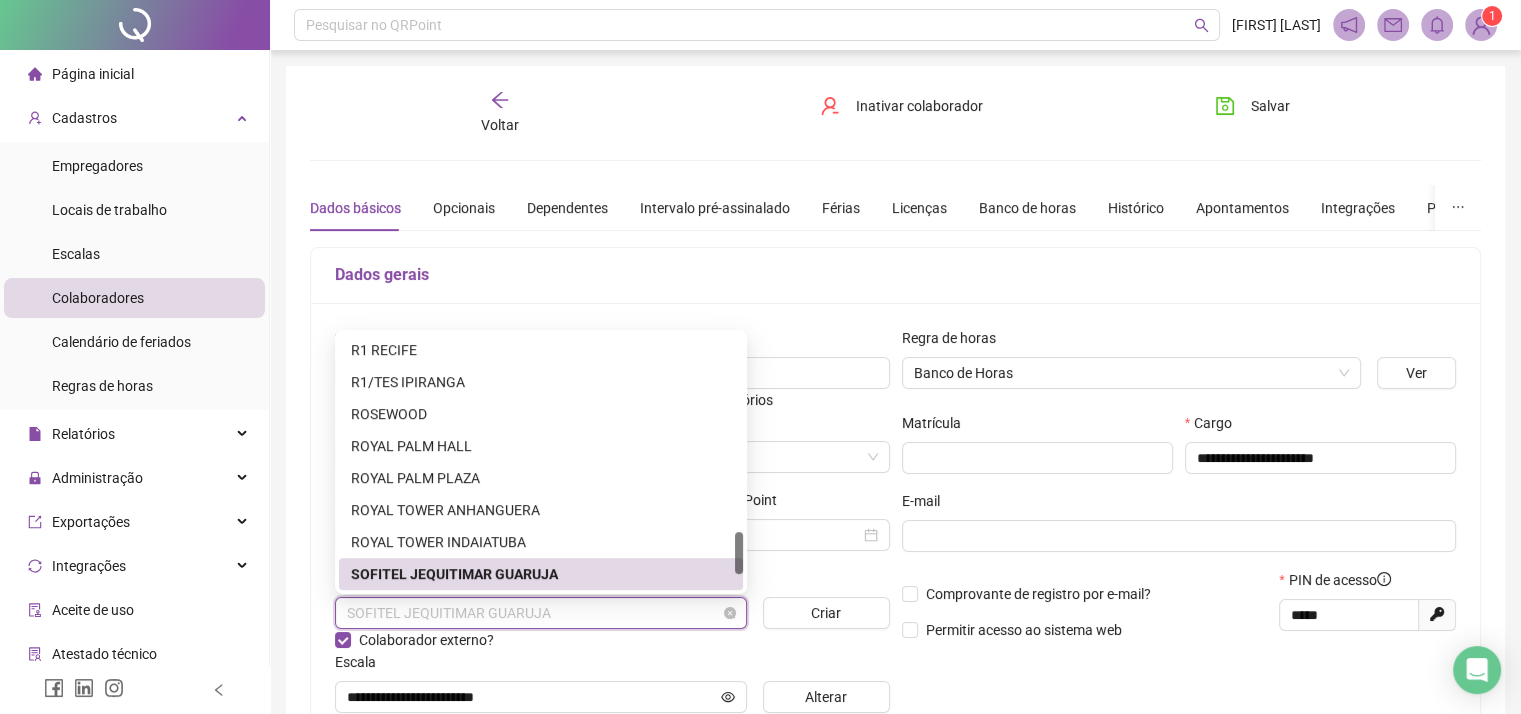 drag, startPoint x: 574, startPoint y: 611, endPoint x: 505, endPoint y: 616, distance: 69.18092 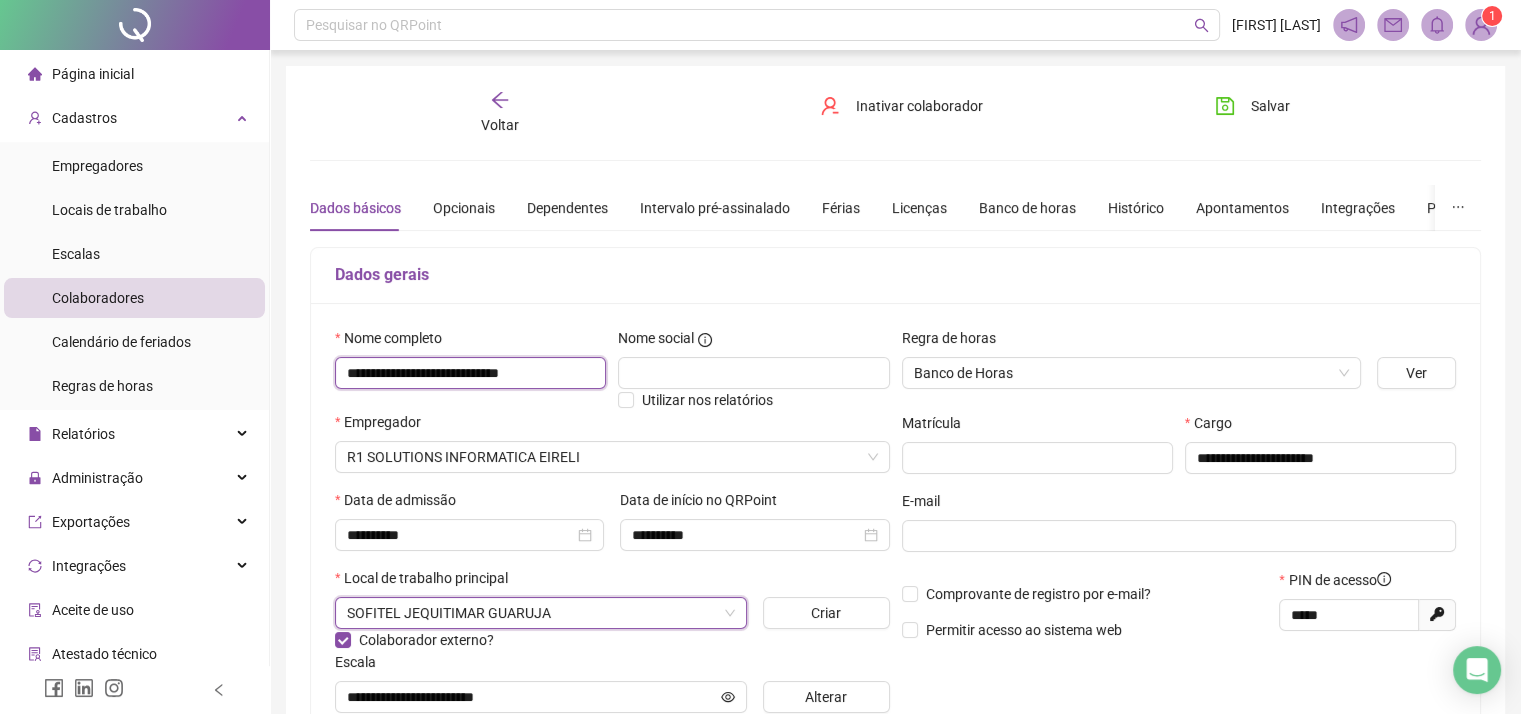 click on "**********" at bounding box center (470, 373) 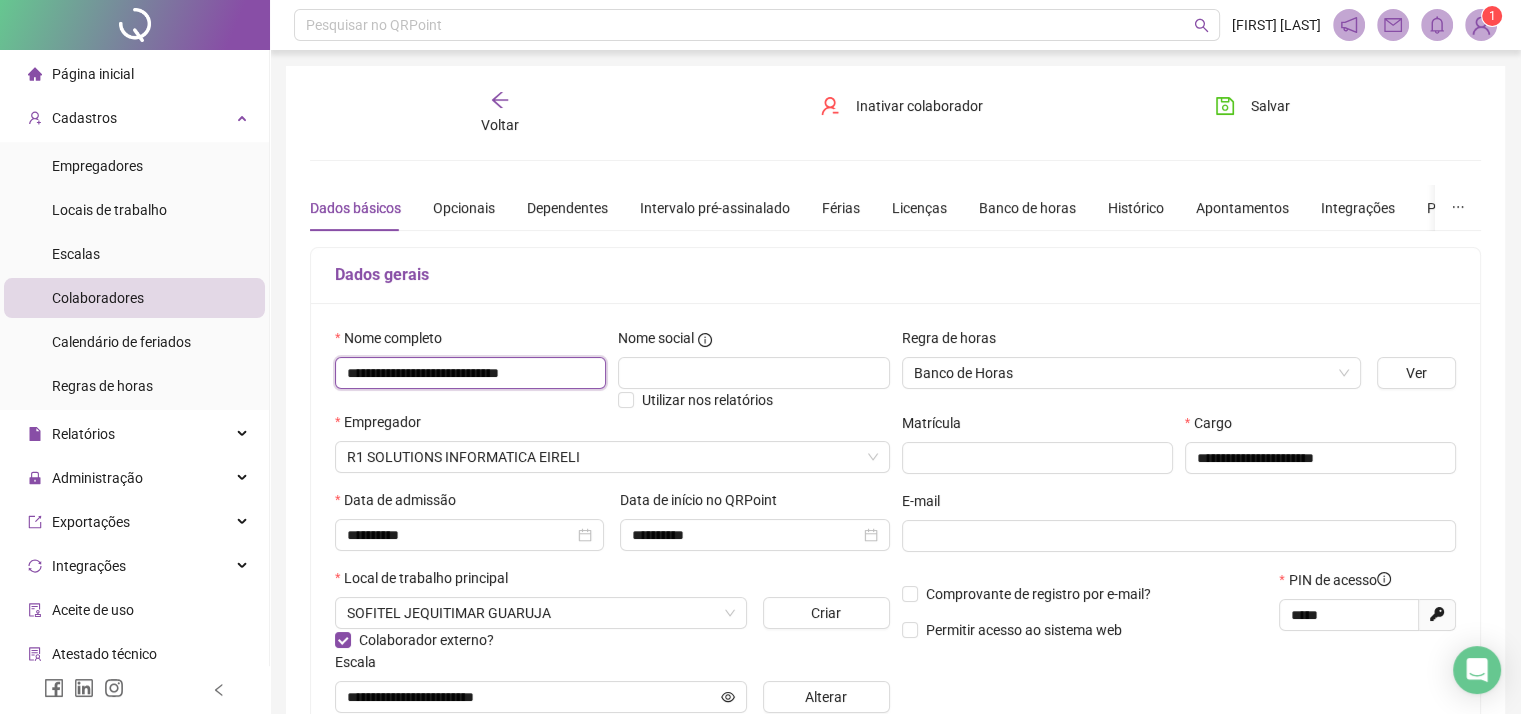 click on "**********" at bounding box center (470, 373) 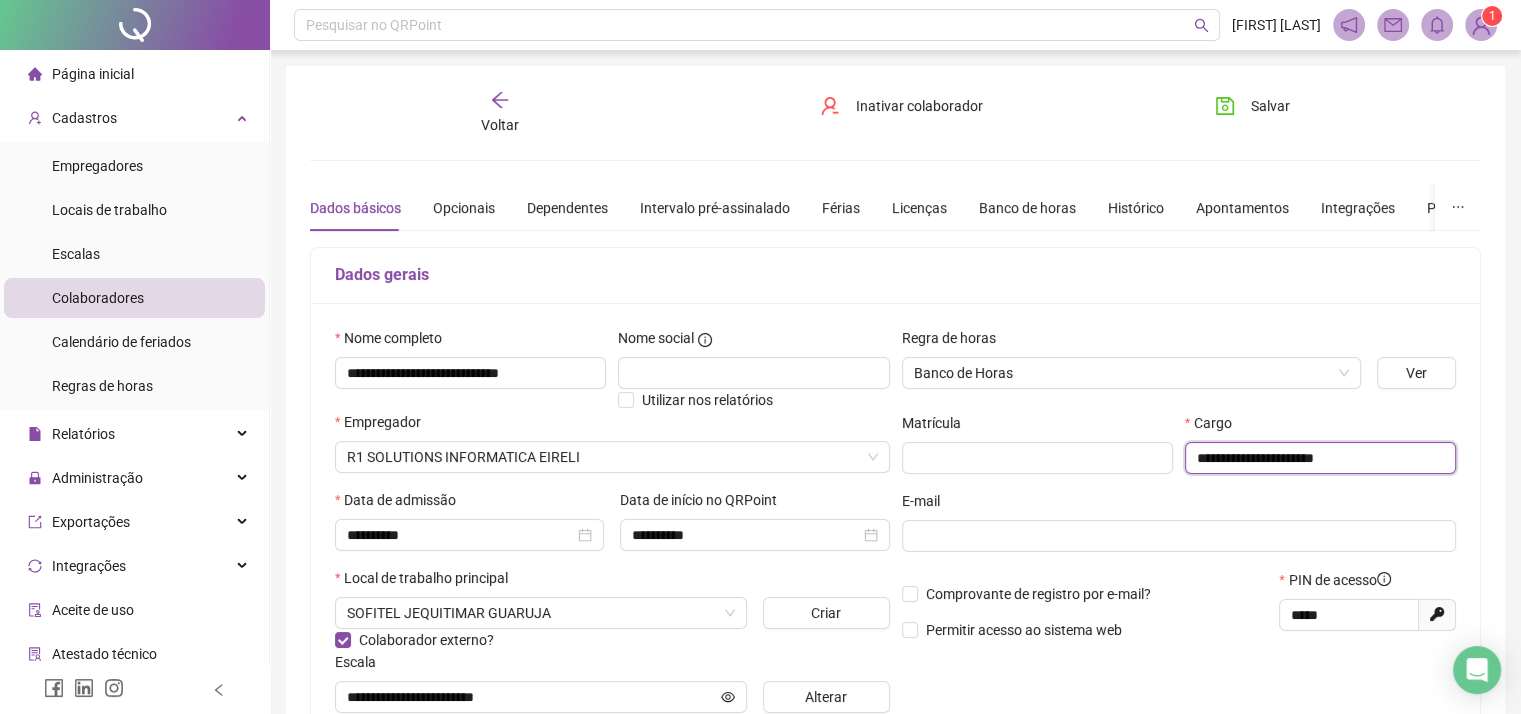 click on "**********" at bounding box center [1320, 458] 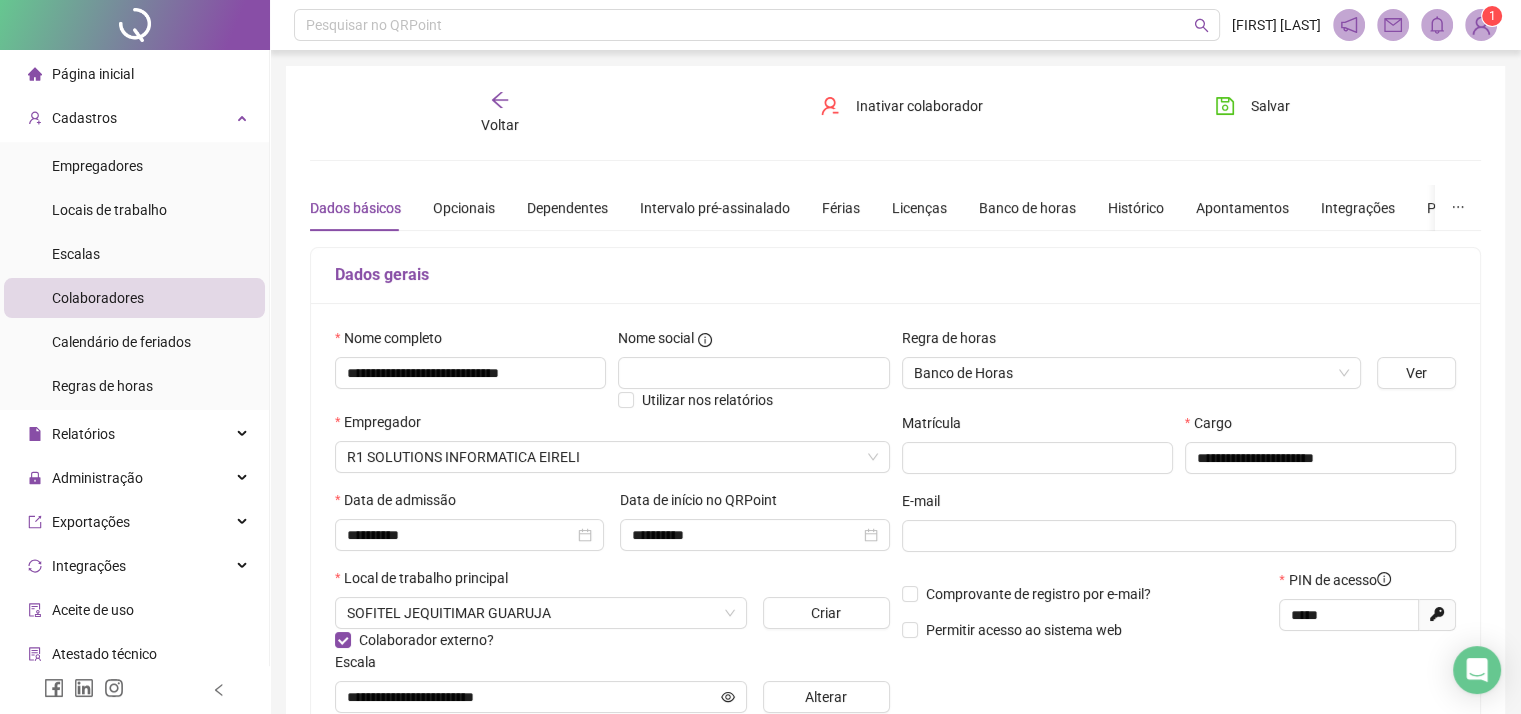 click on "Voltar" at bounding box center [500, 125] 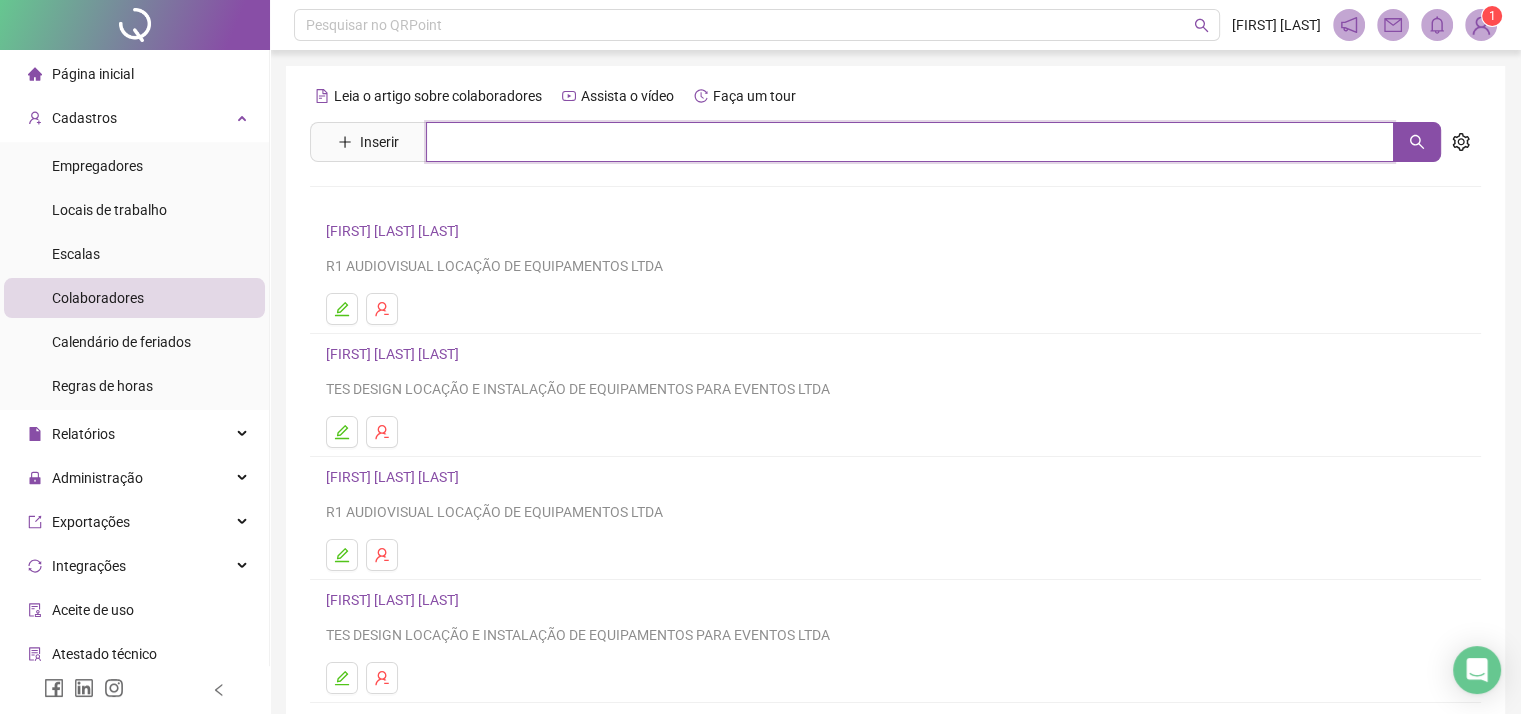 click at bounding box center [910, 142] 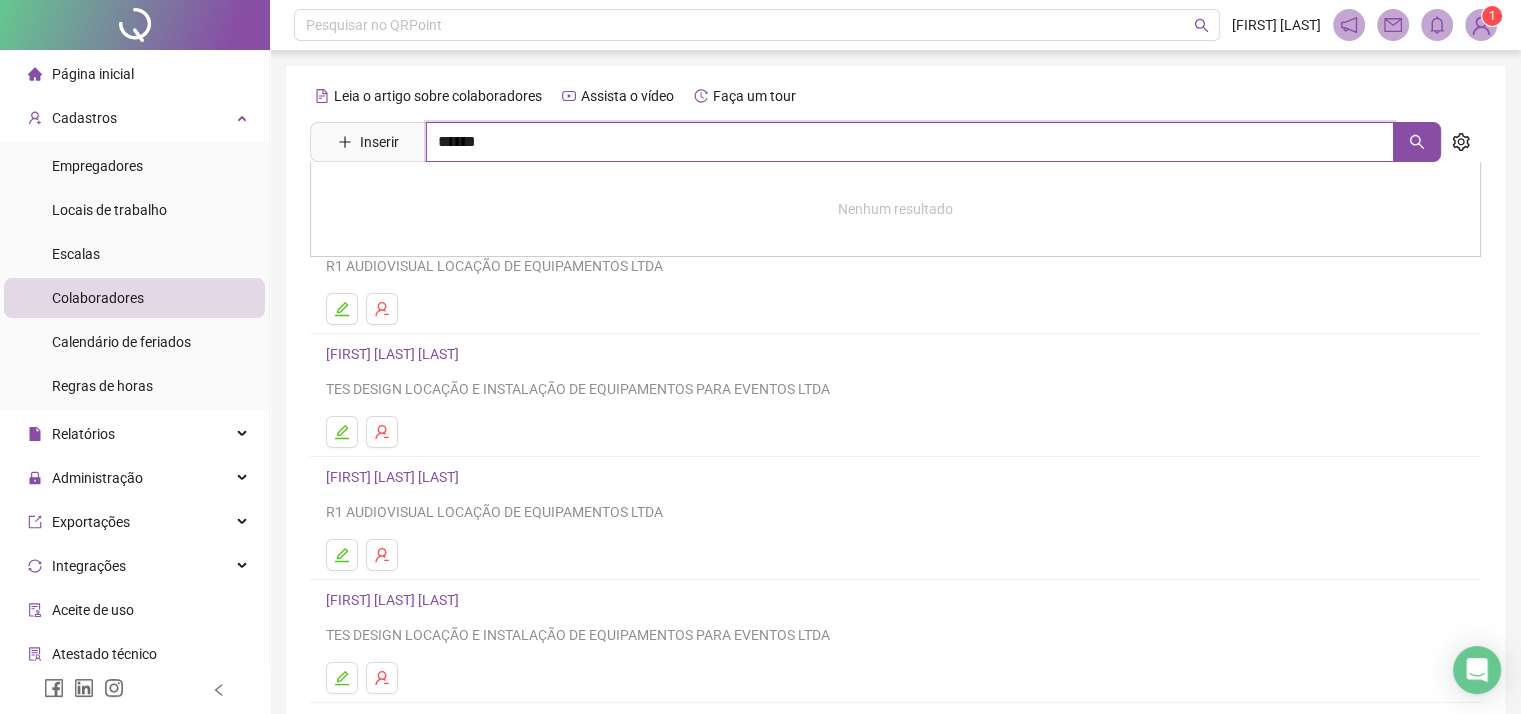 type on "******" 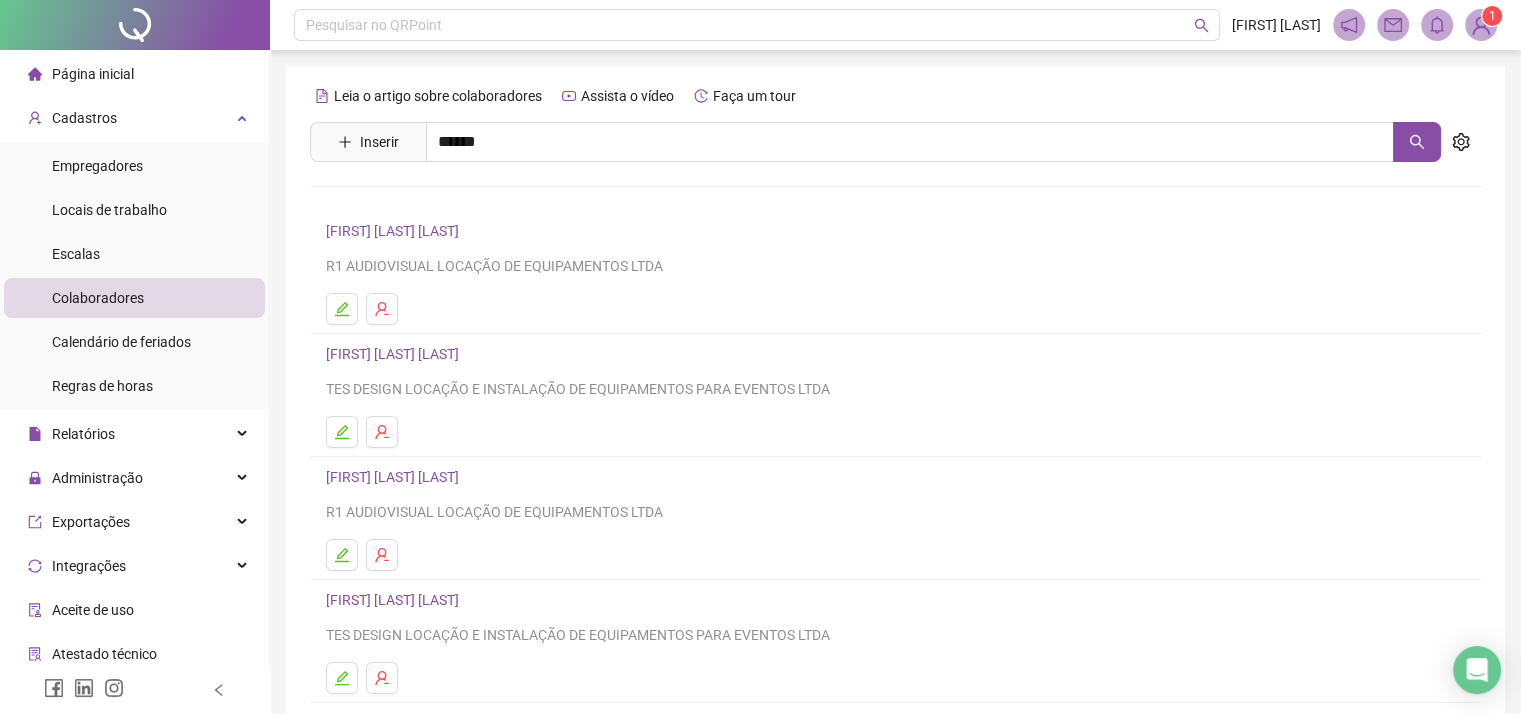 click on "[FIRST] [LAST] [LAST]" at bounding box center (413, 201) 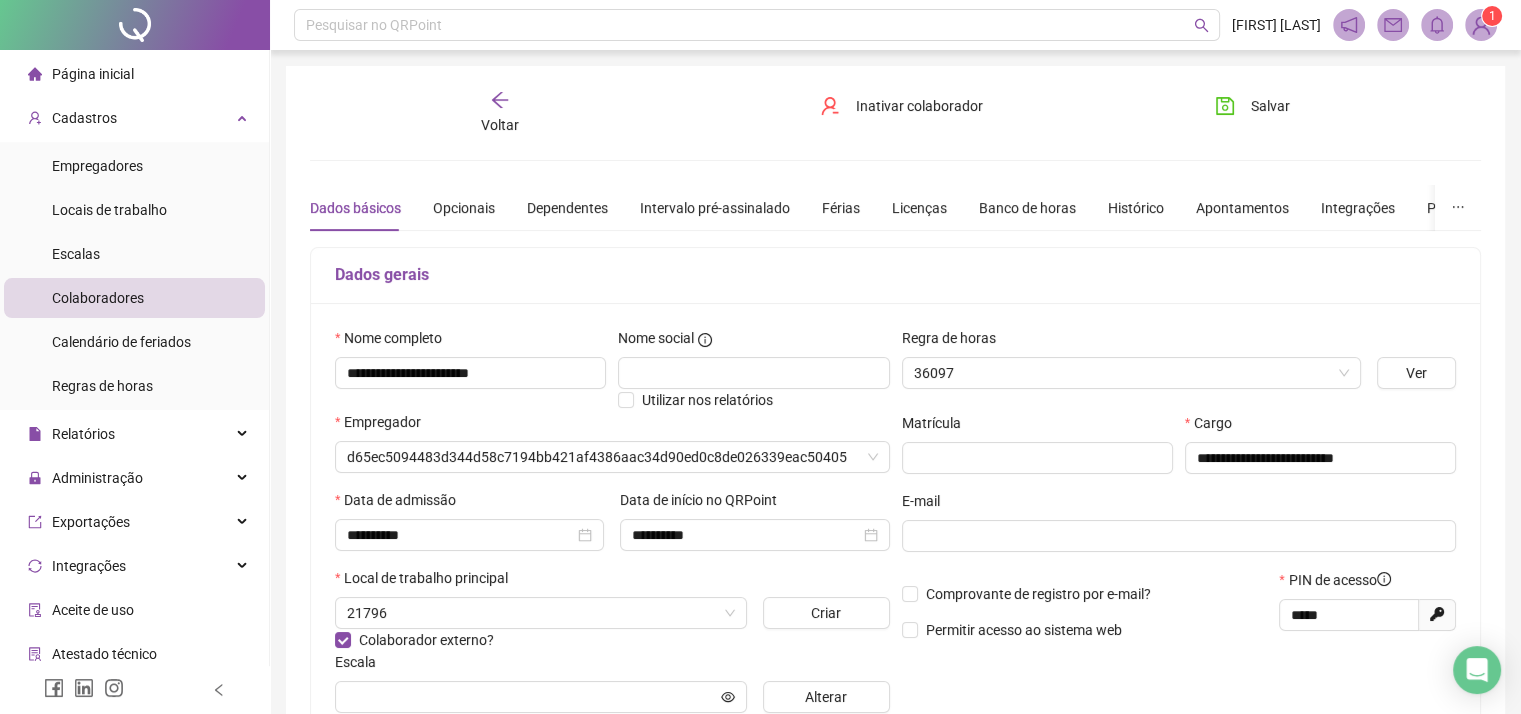 type on "**********" 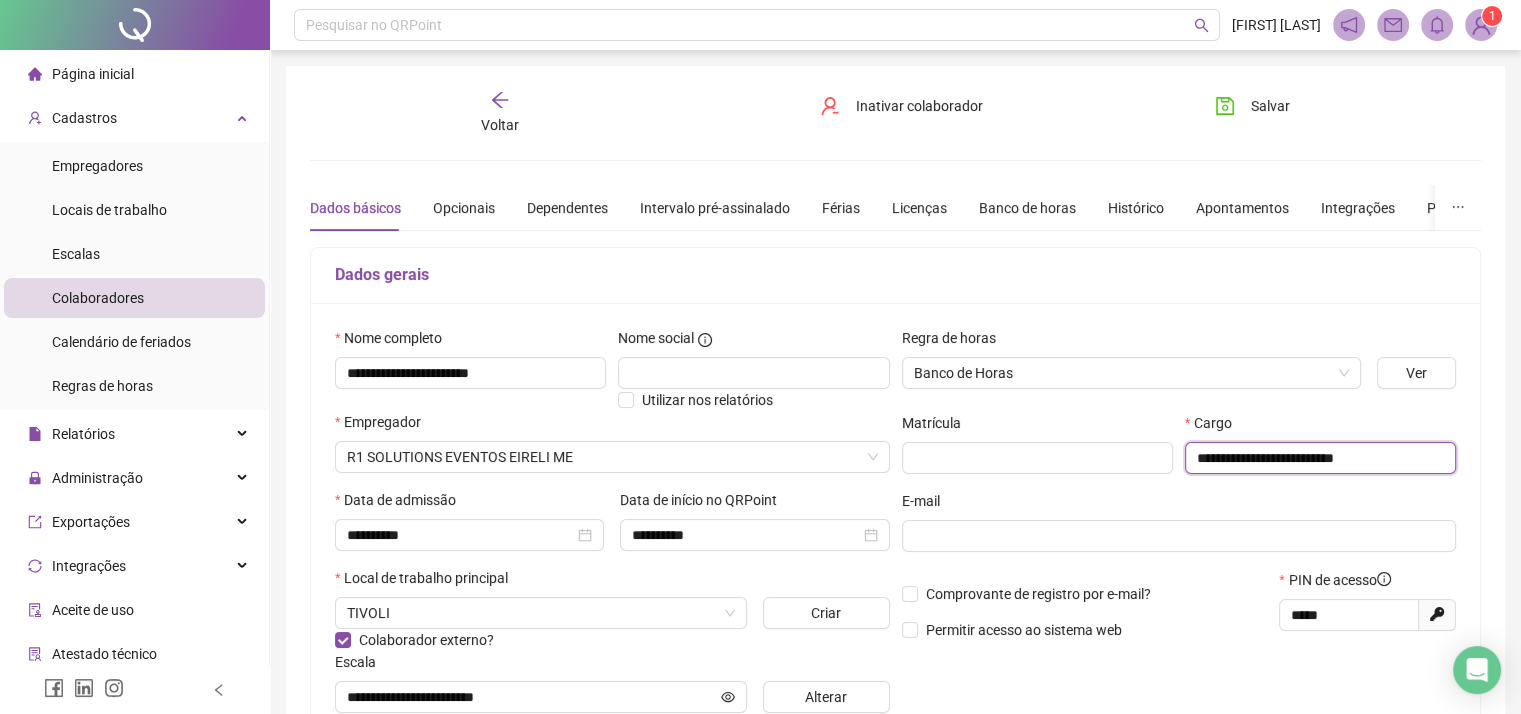 click on "**********" at bounding box center [1320, 458] 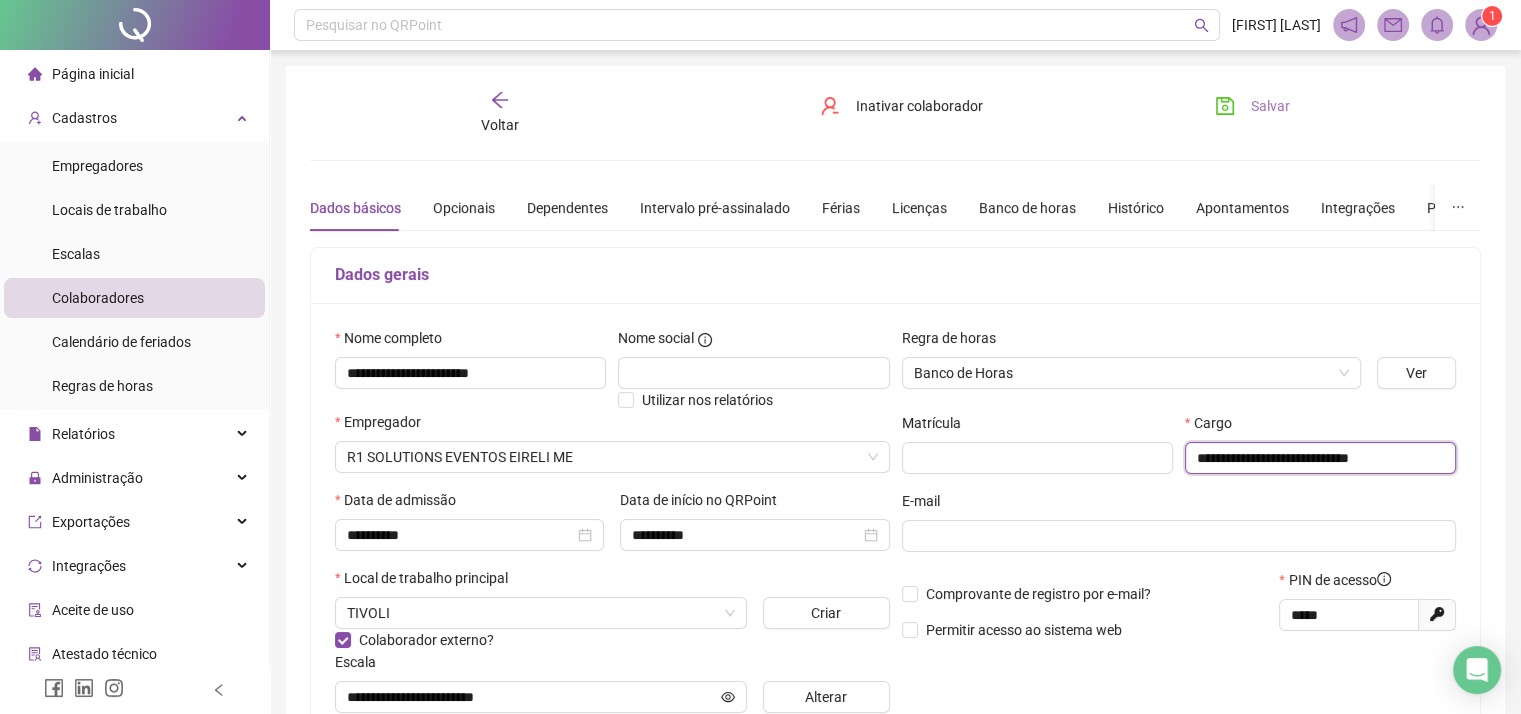 type on "**********" 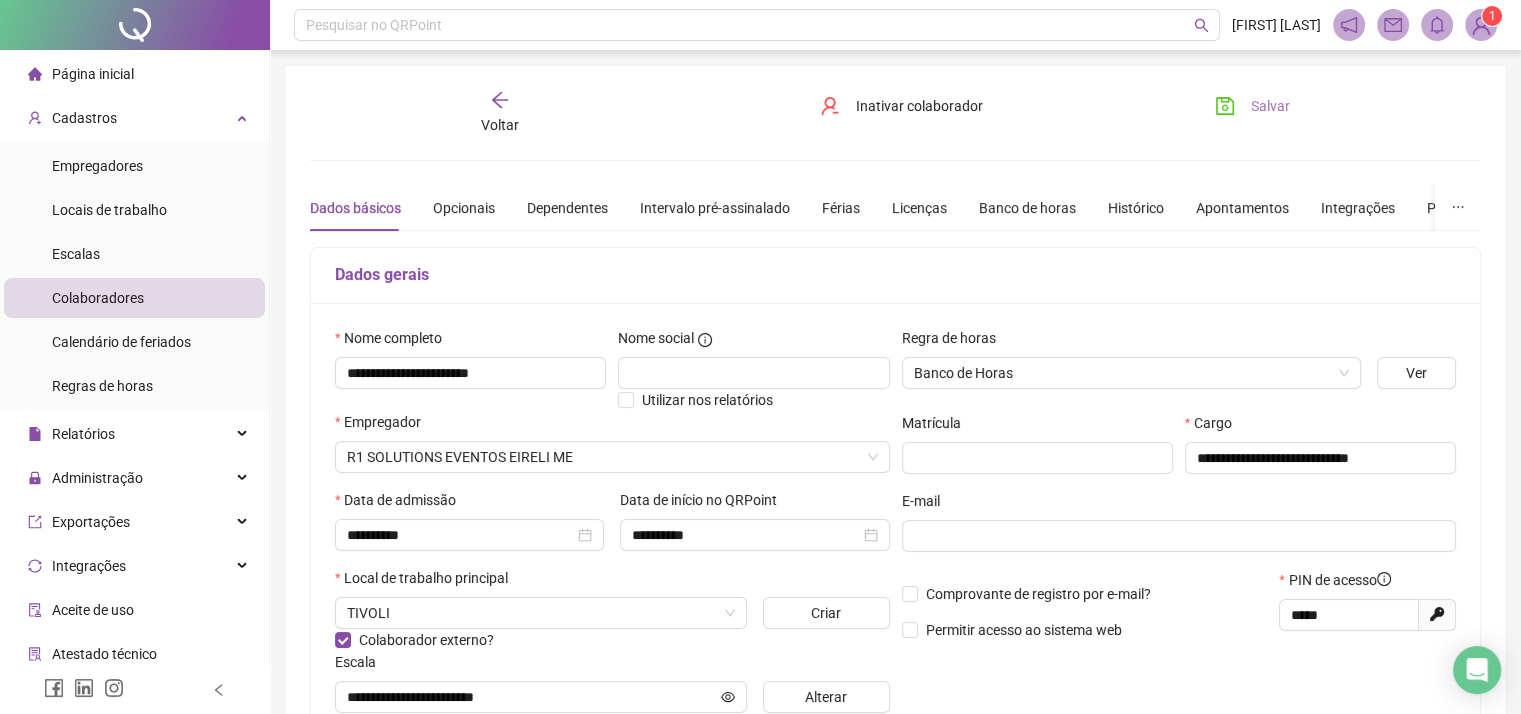 click on "Salvar" at bounding box center [1270, 106] 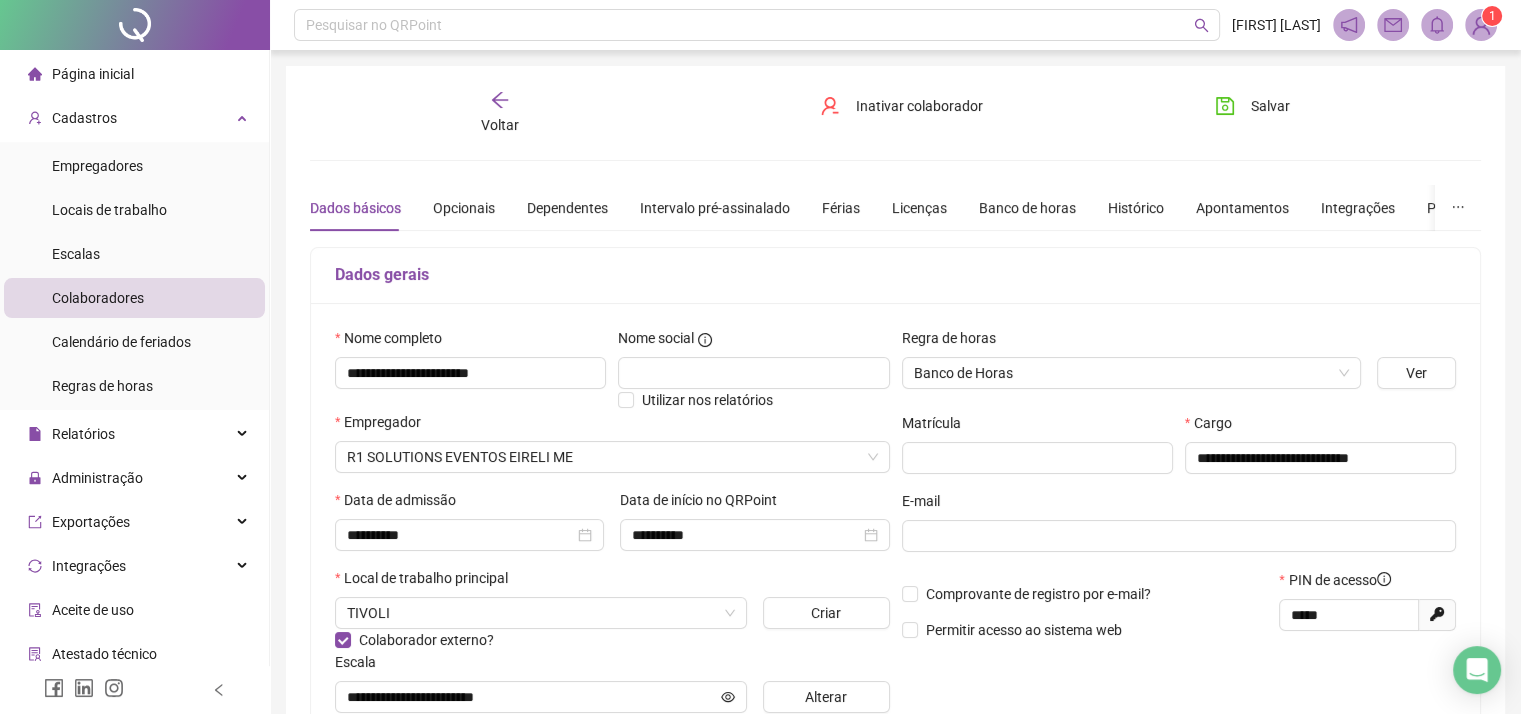 click on "Voltar" at bounding box center (500, 113) 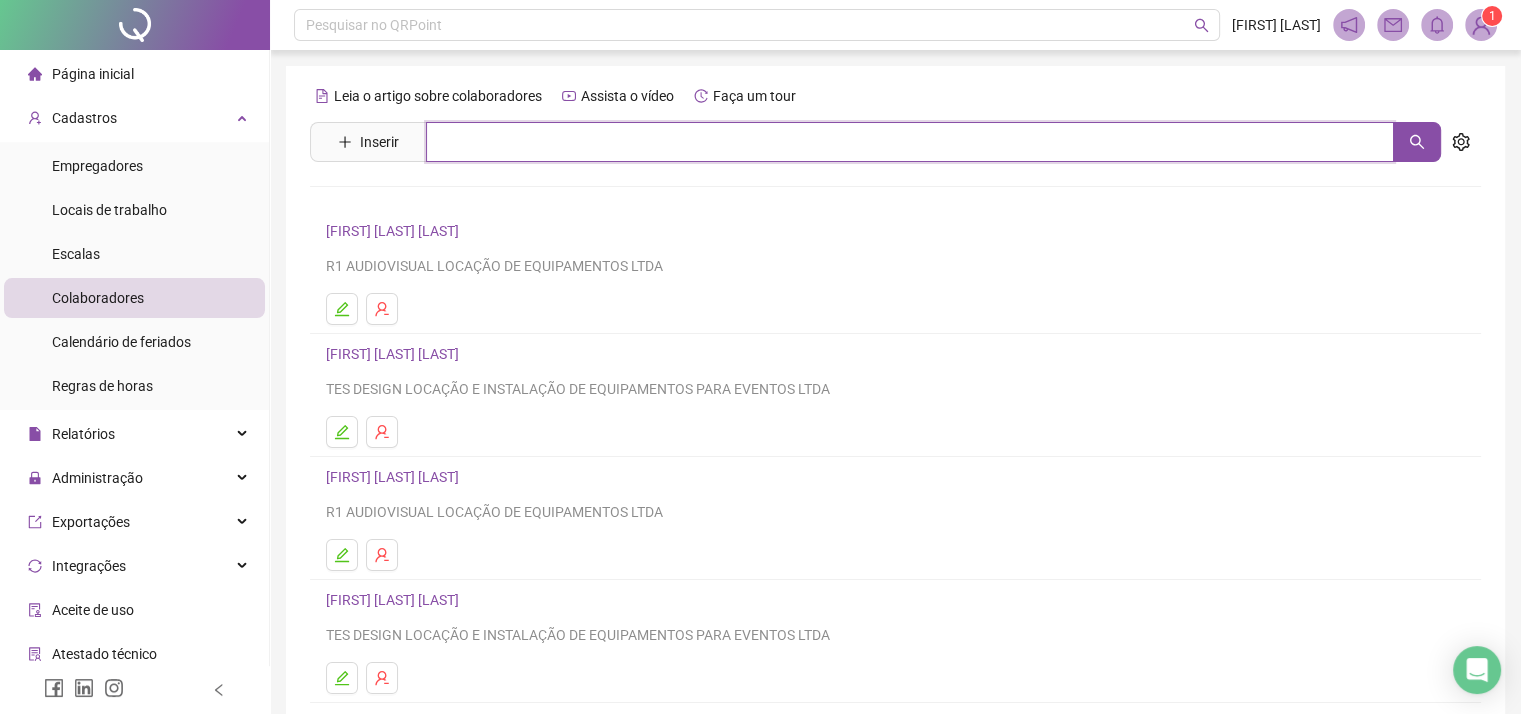 click at bounding box center (910, 142) 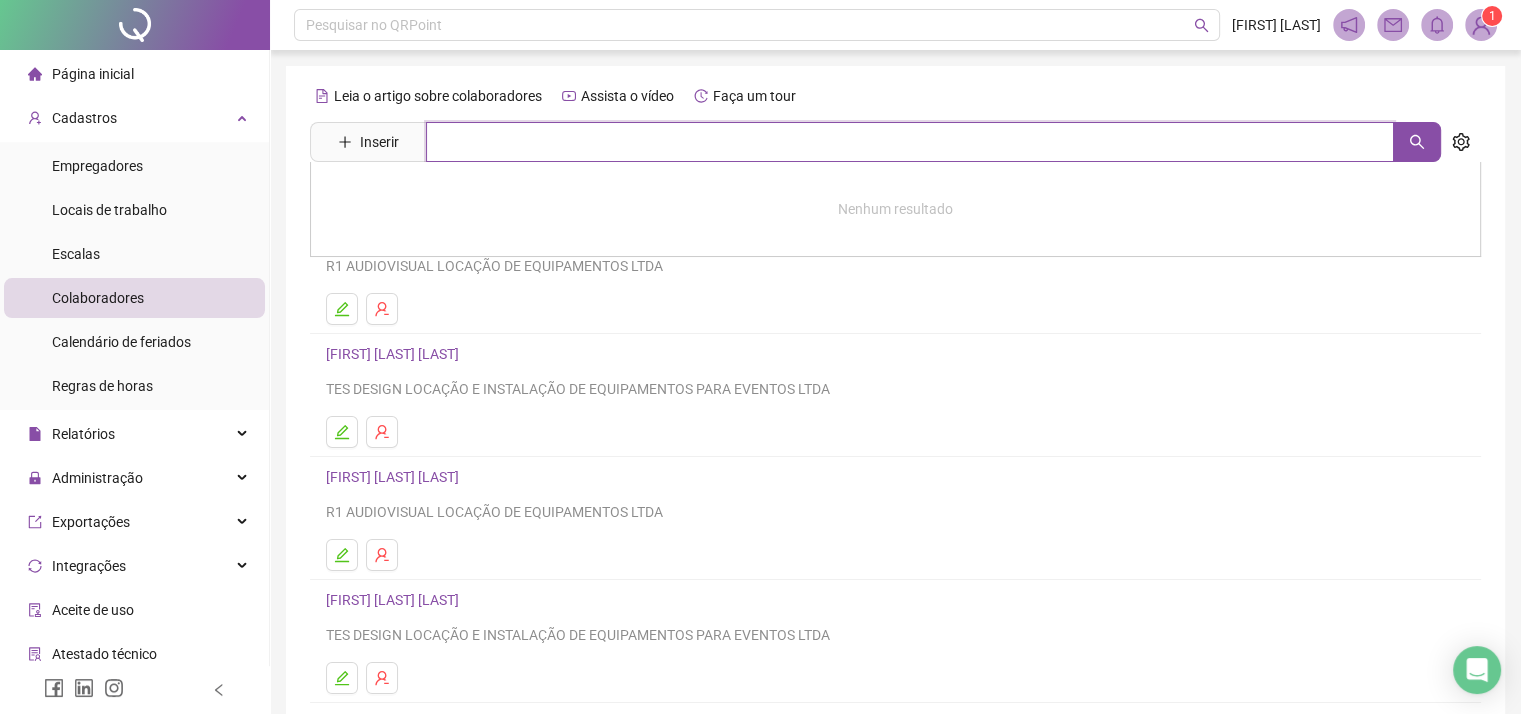 click at bounding box center [910, 142] 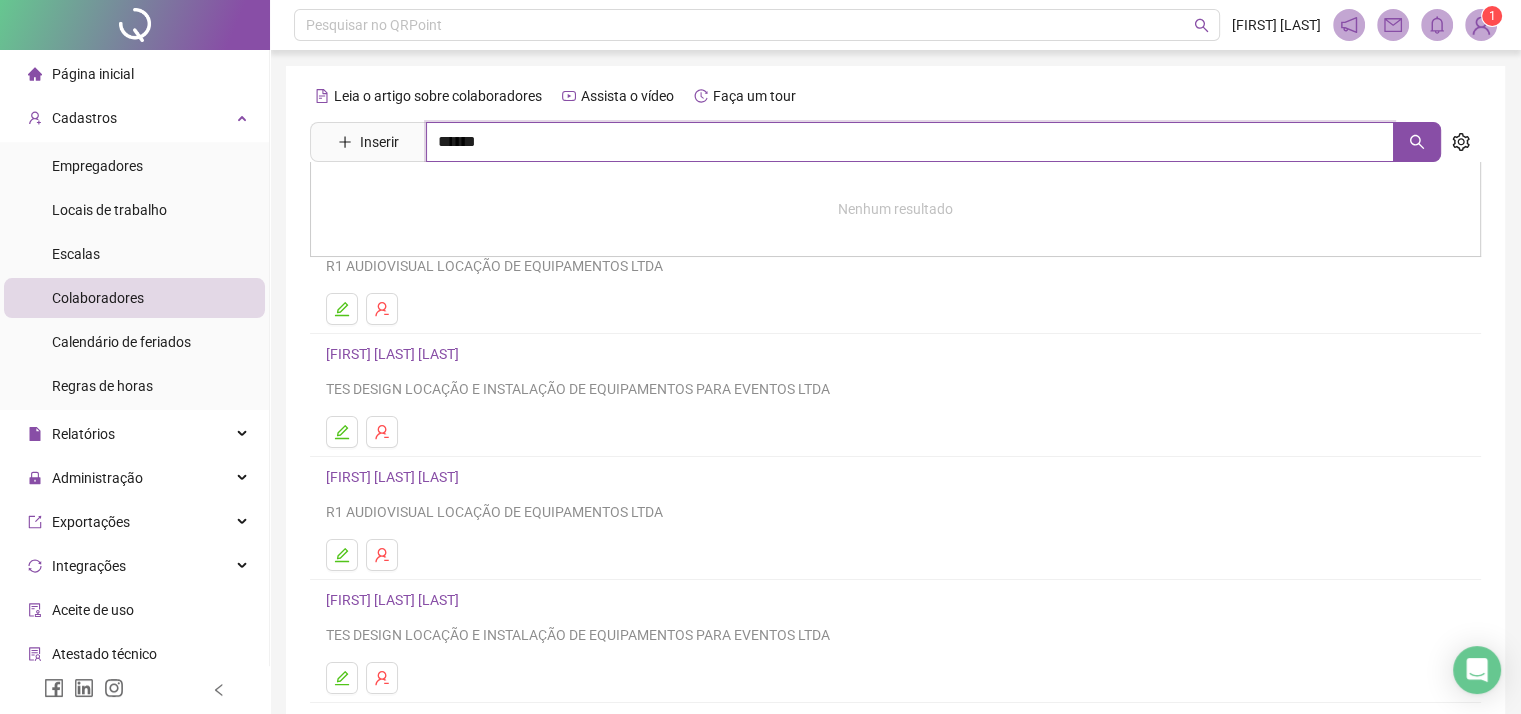 type on "******" 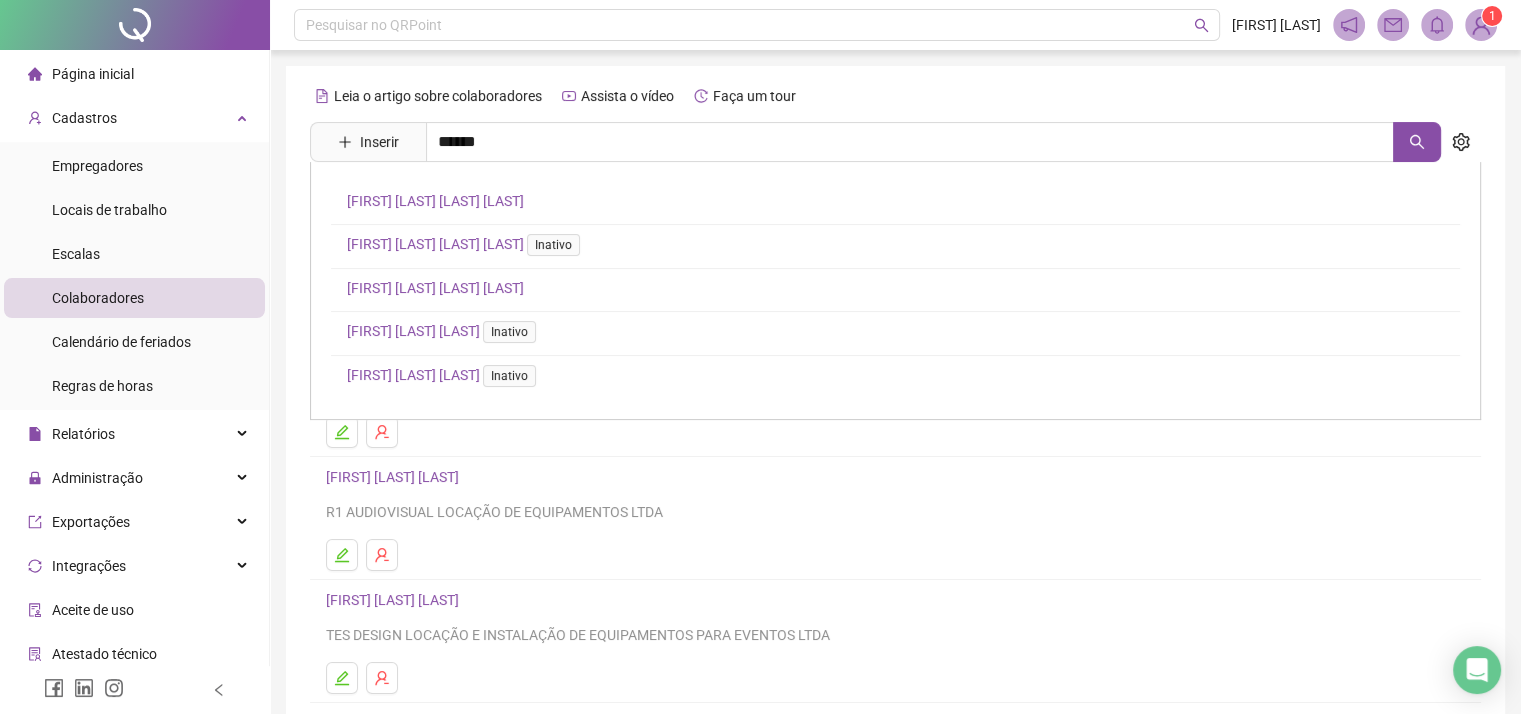 click on "[FIRST] [LAST] [LAST] [LAST]" at bounding box center [435, 288] 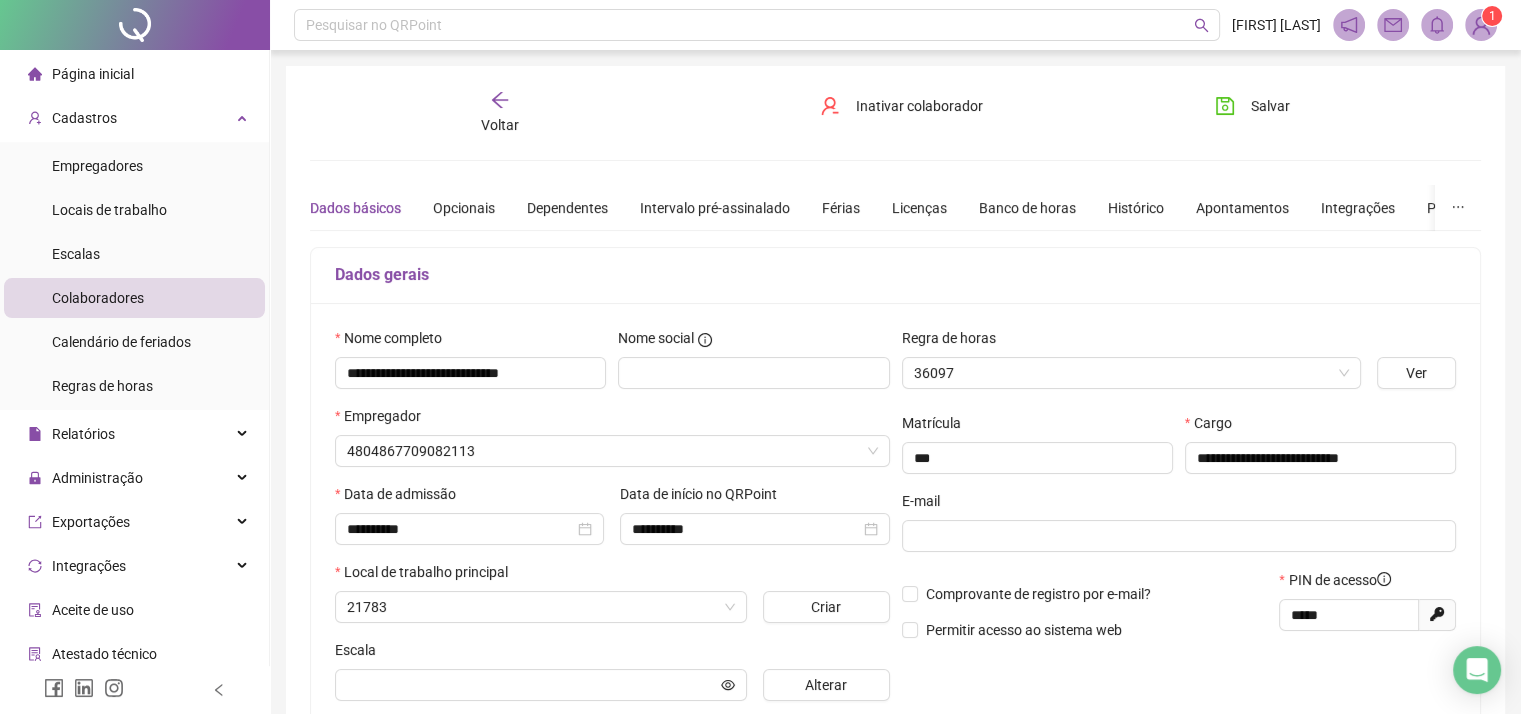 type on "**********" 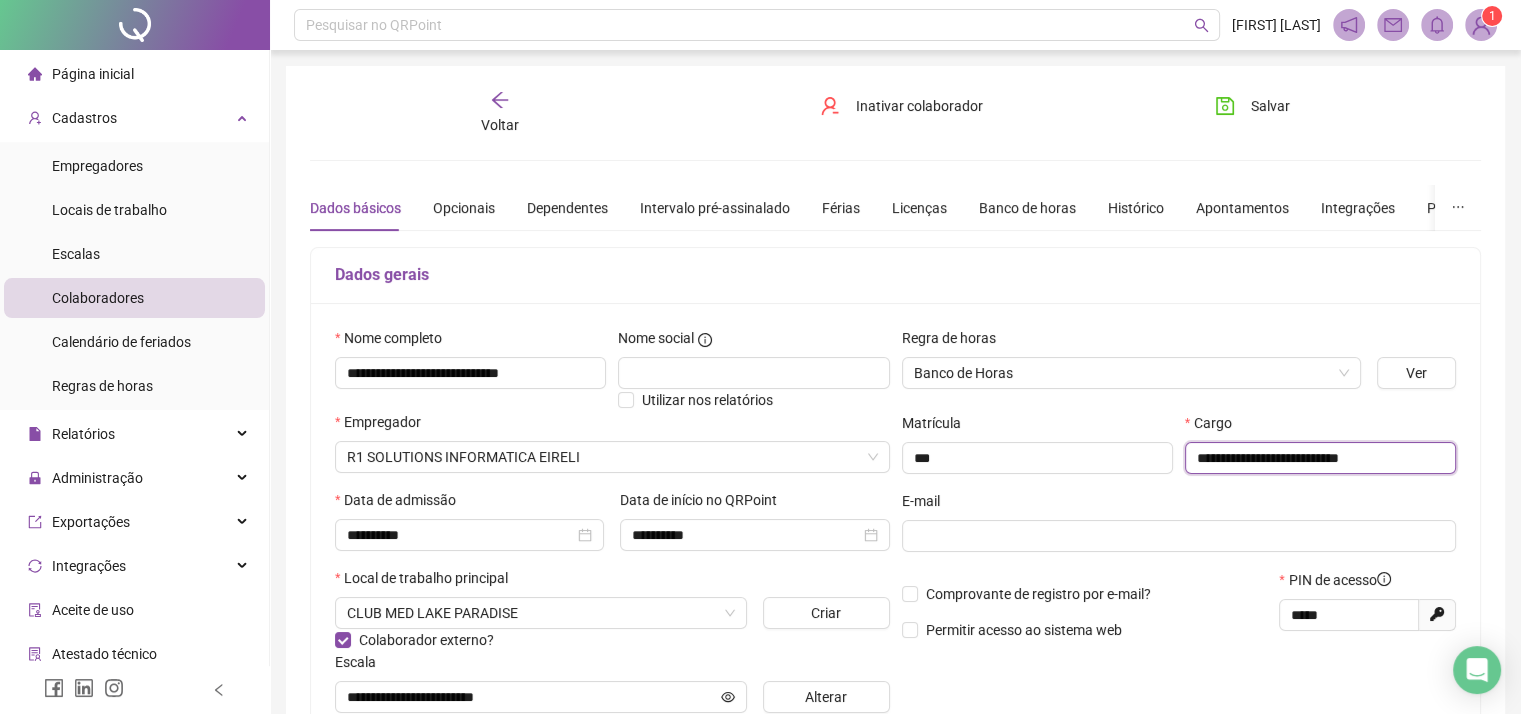 click on "**********" at bounding box center [1320, 458] 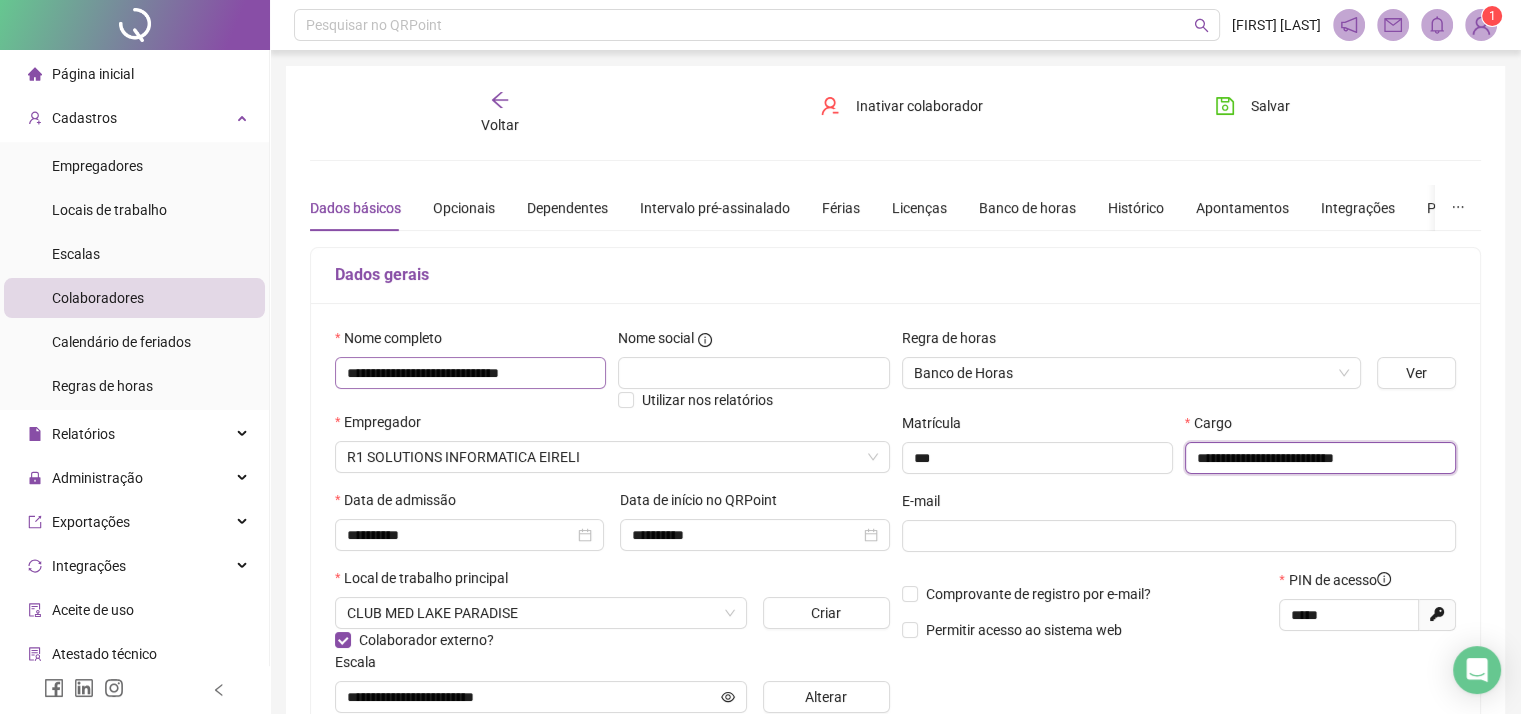 type on "**********" 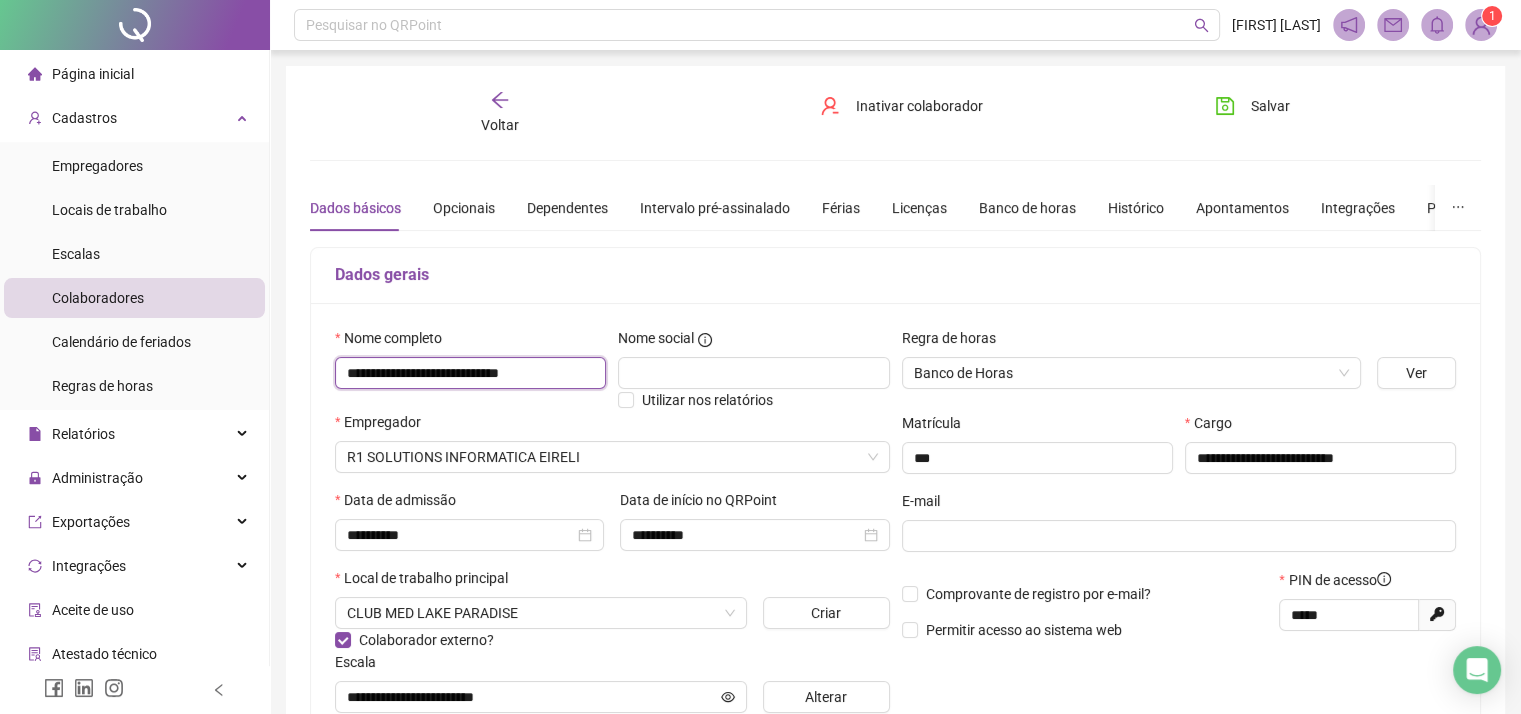click on "**********" at bounding box center [470, 373] 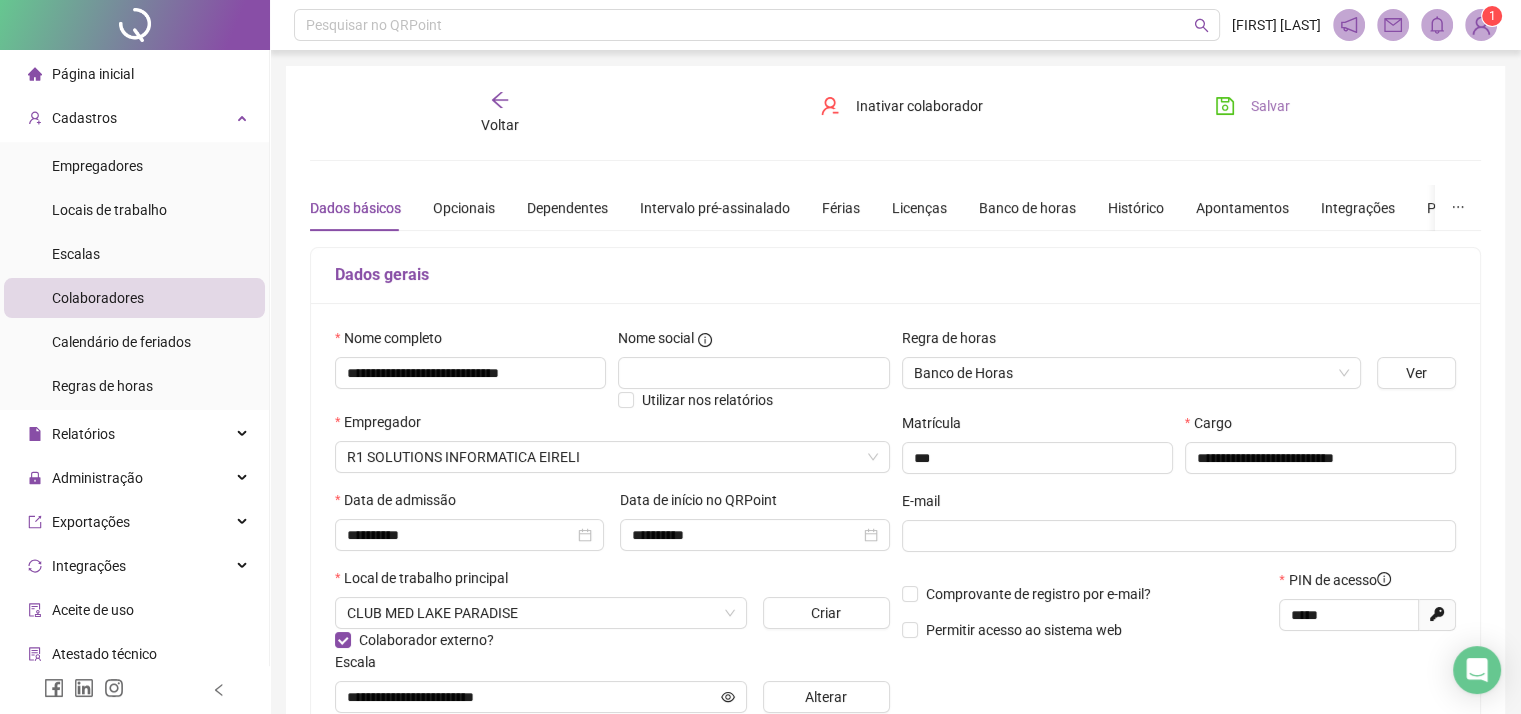 click on "Salvar" at bounding box center (1270, 106) 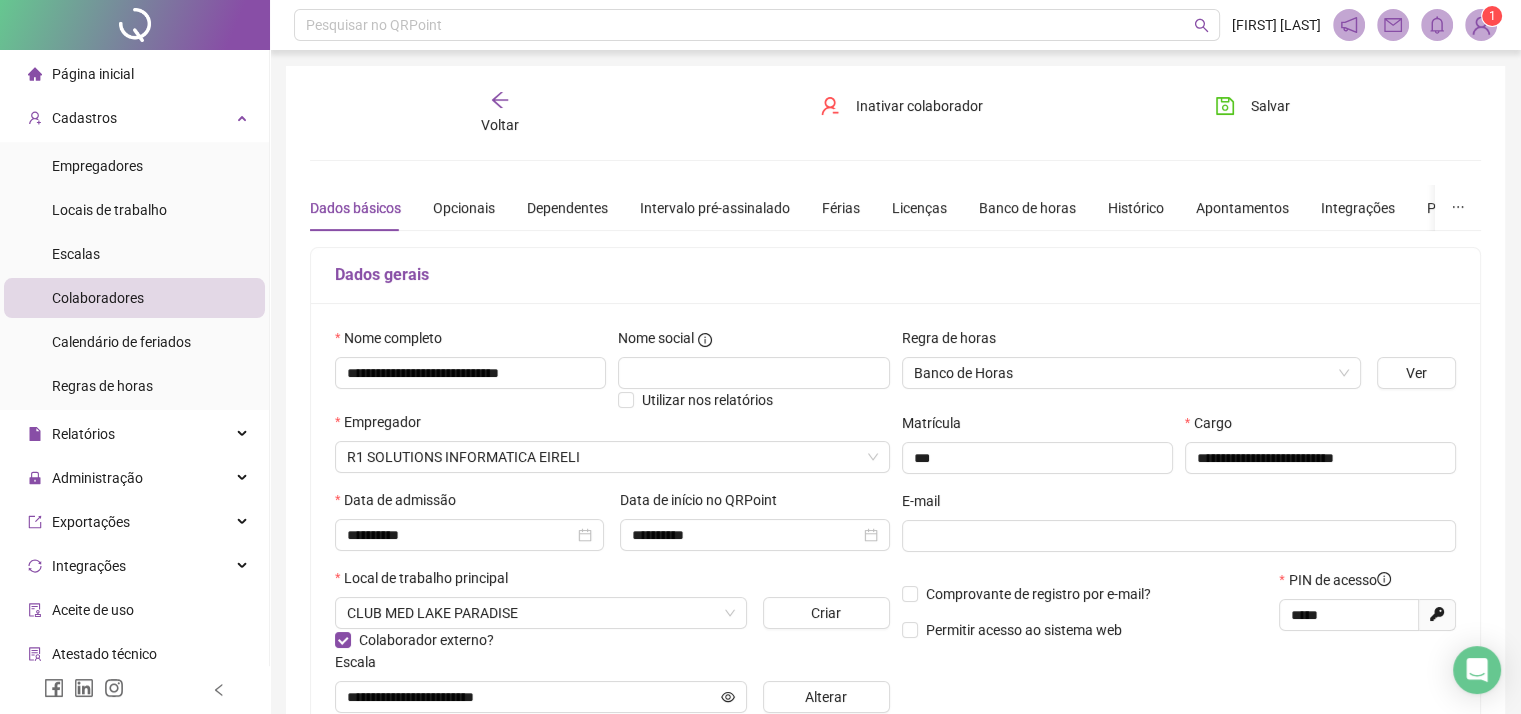 click on "Voltar" at bounding box center [500, 113] 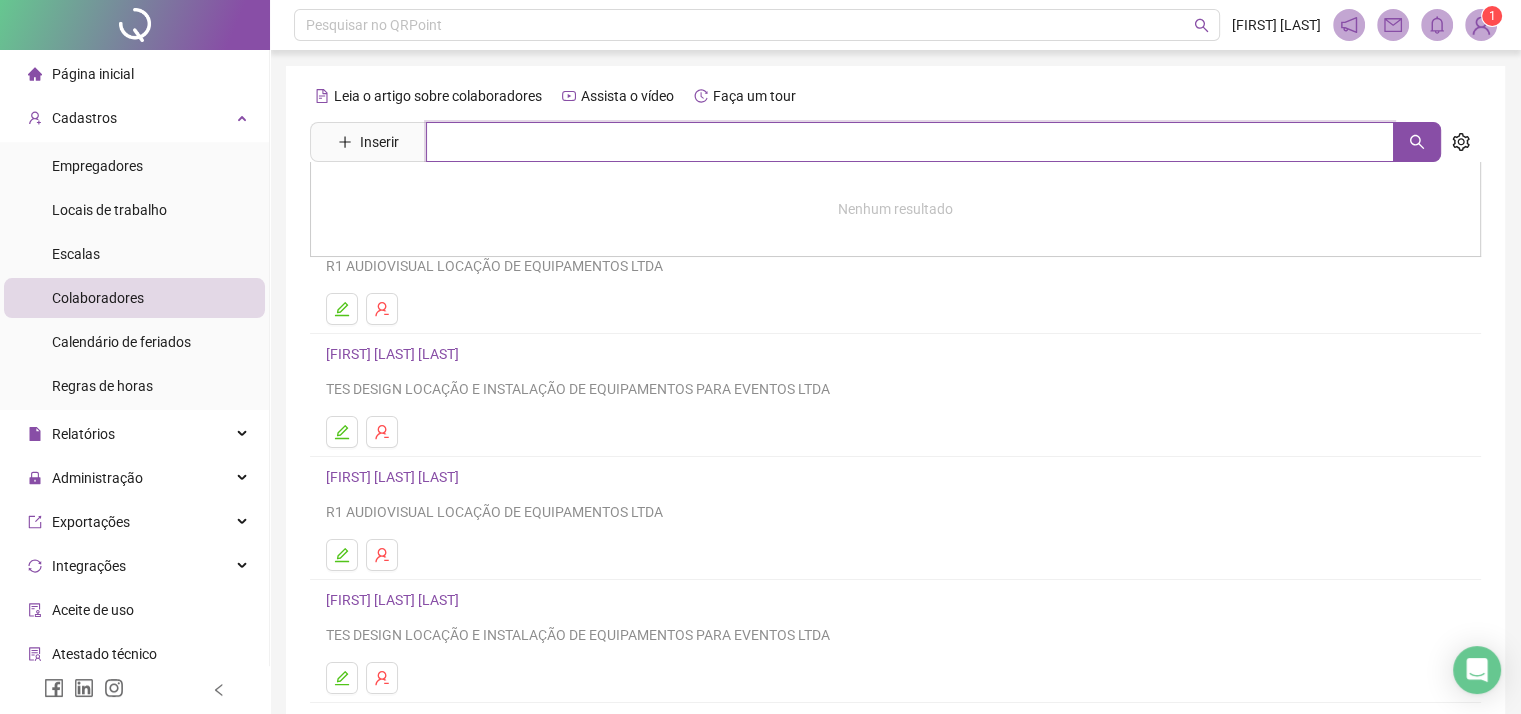 click at bounding box center (910, 142) 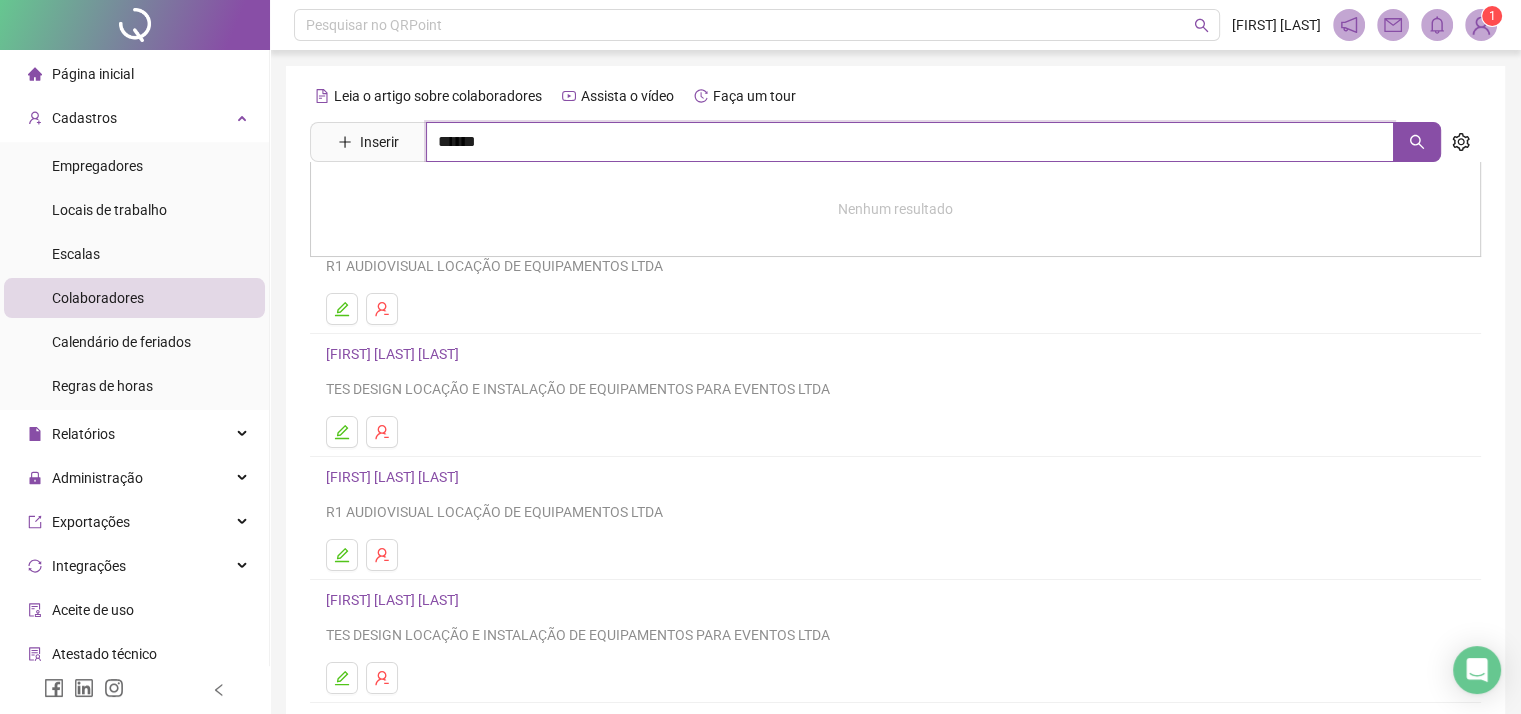 type on "******" 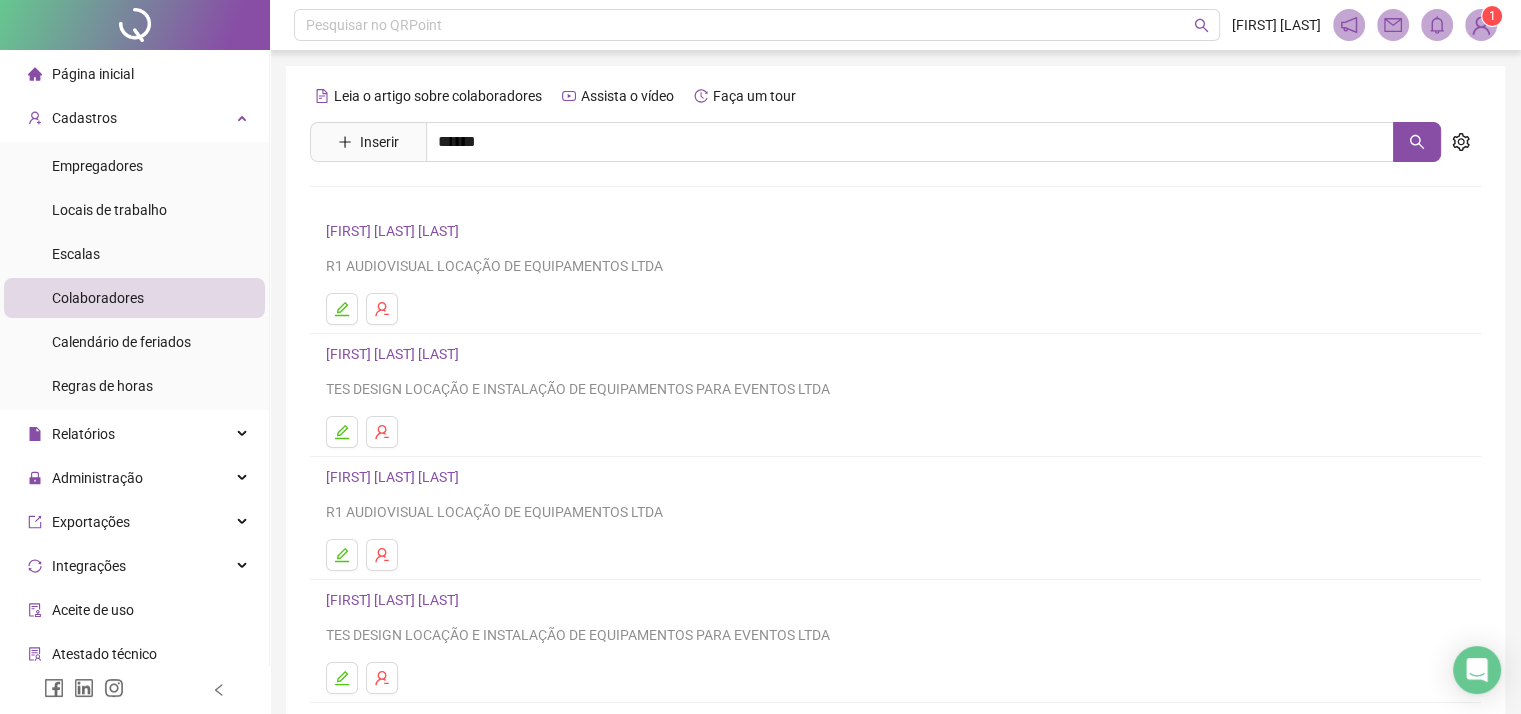 click on "[FIRST] [LAST] [LAST]" at bounding box center (413, 201) 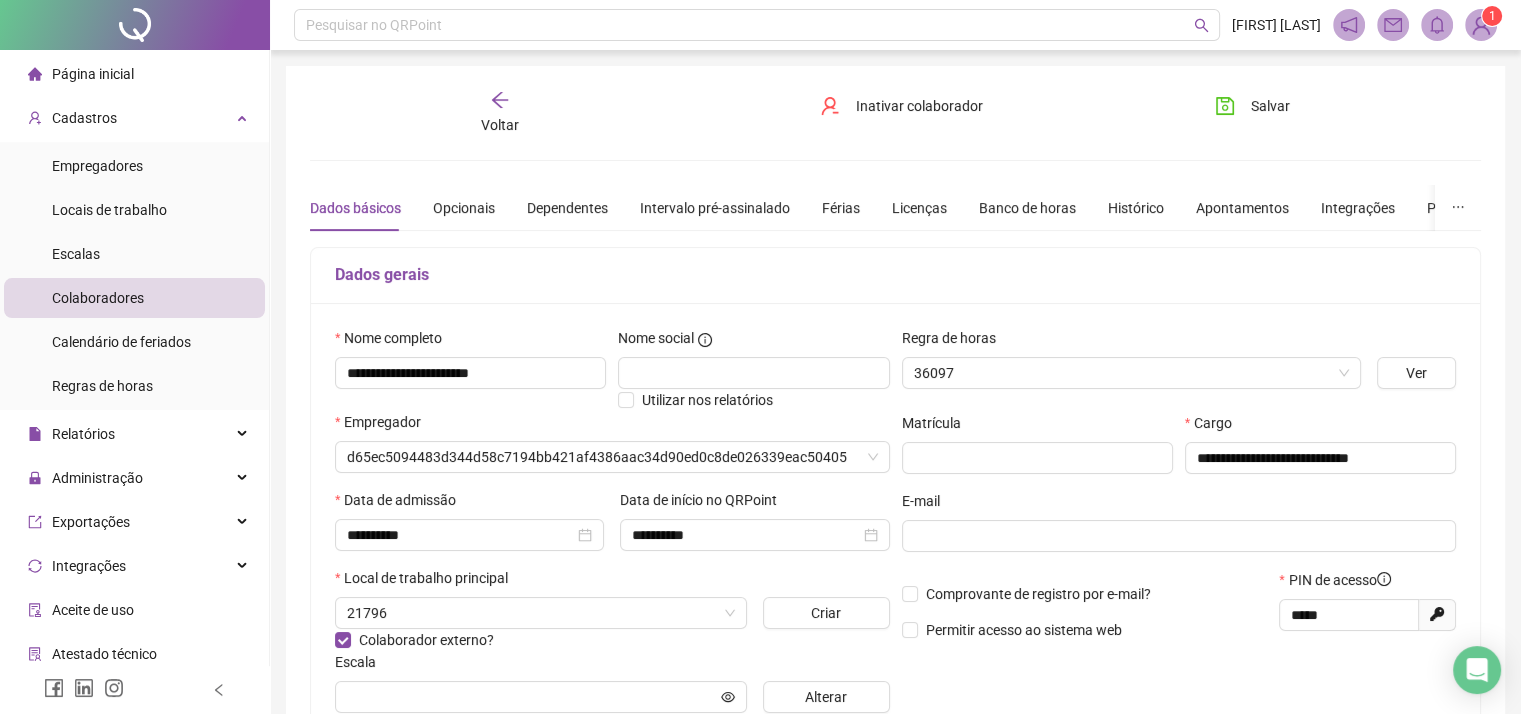 type on "**********" 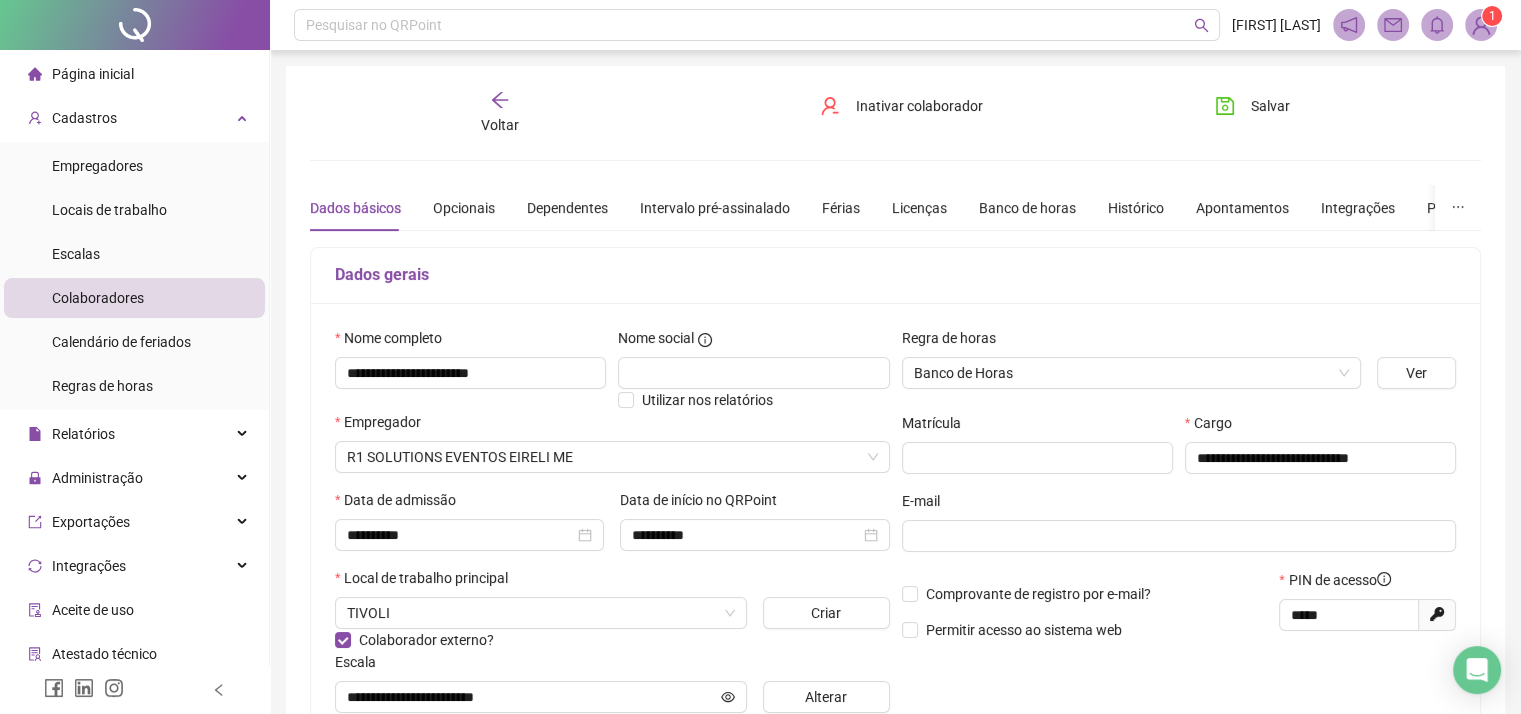 click 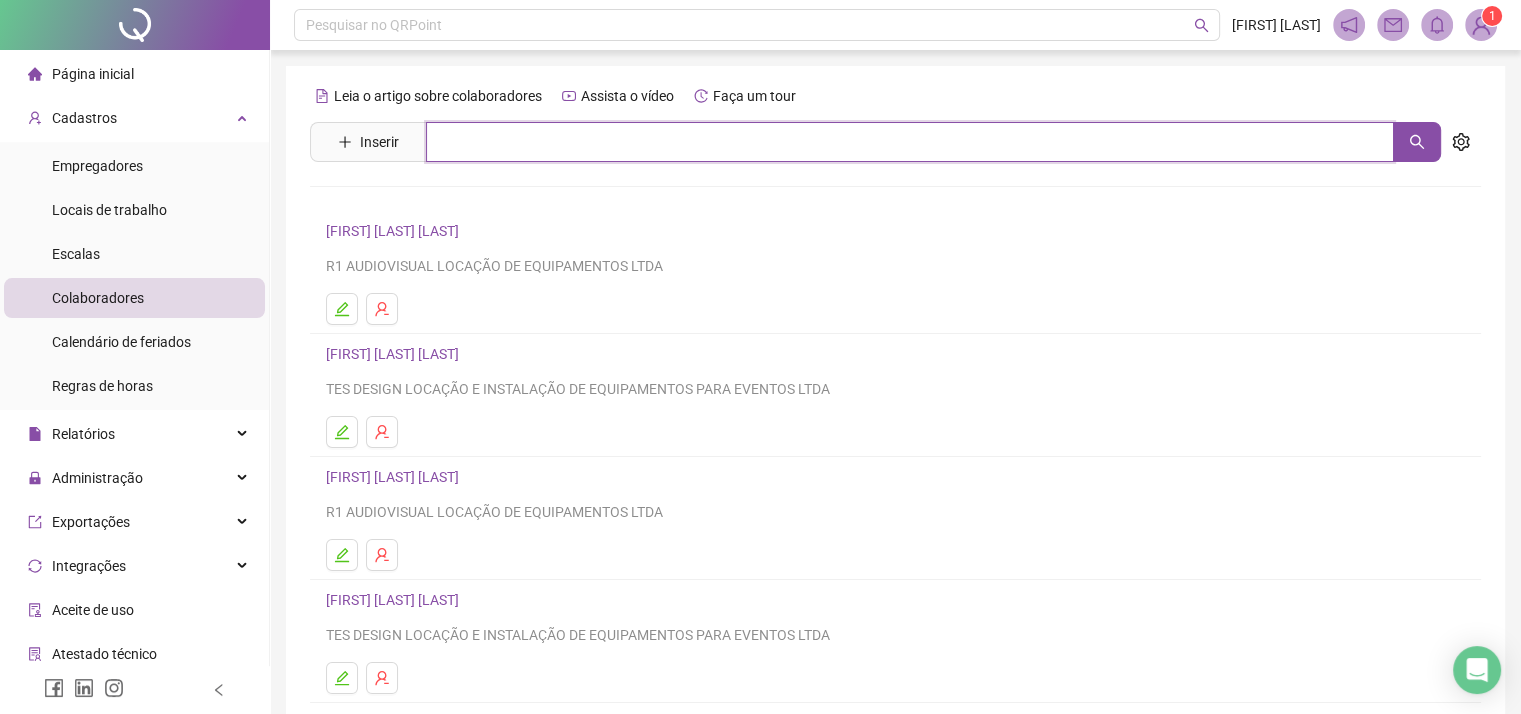 click at bounding box center [910, 142] 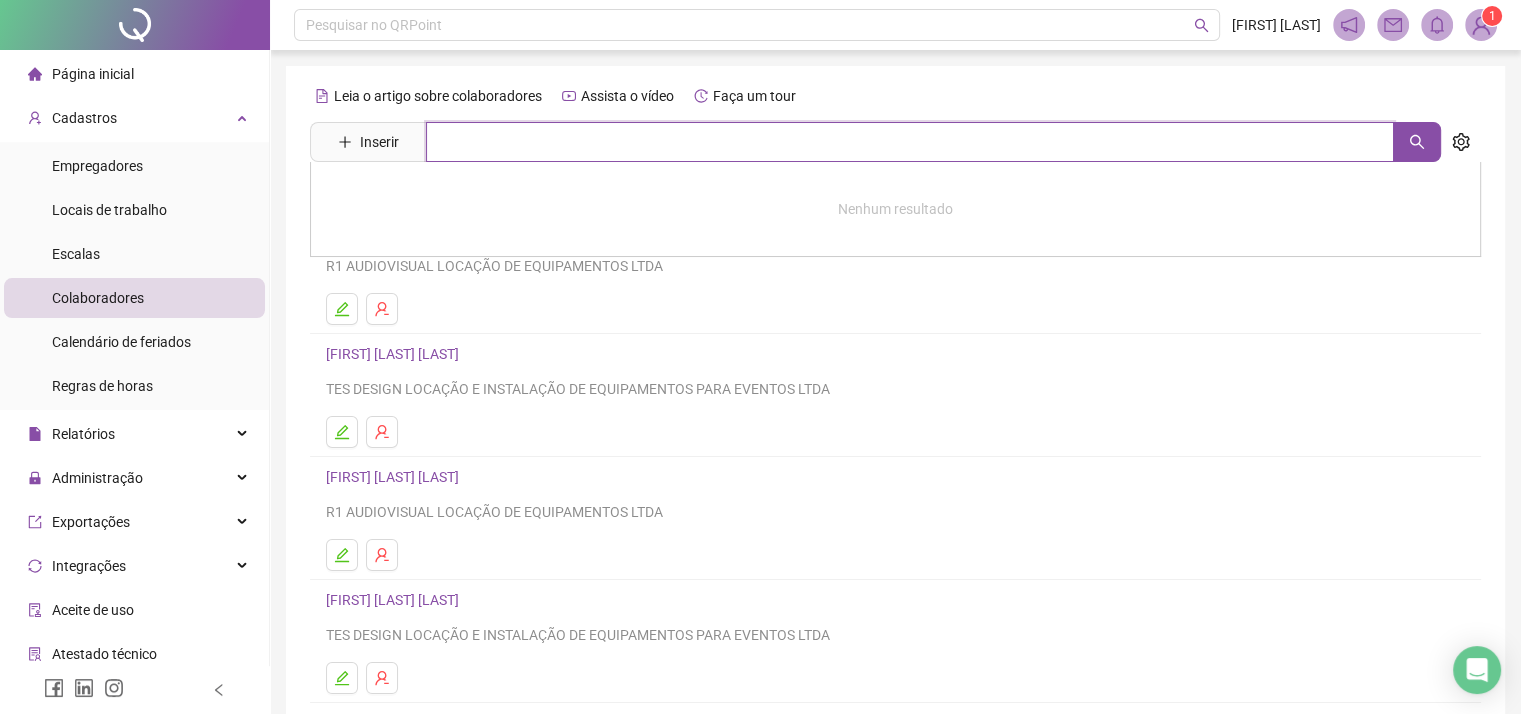 paste on "**********" 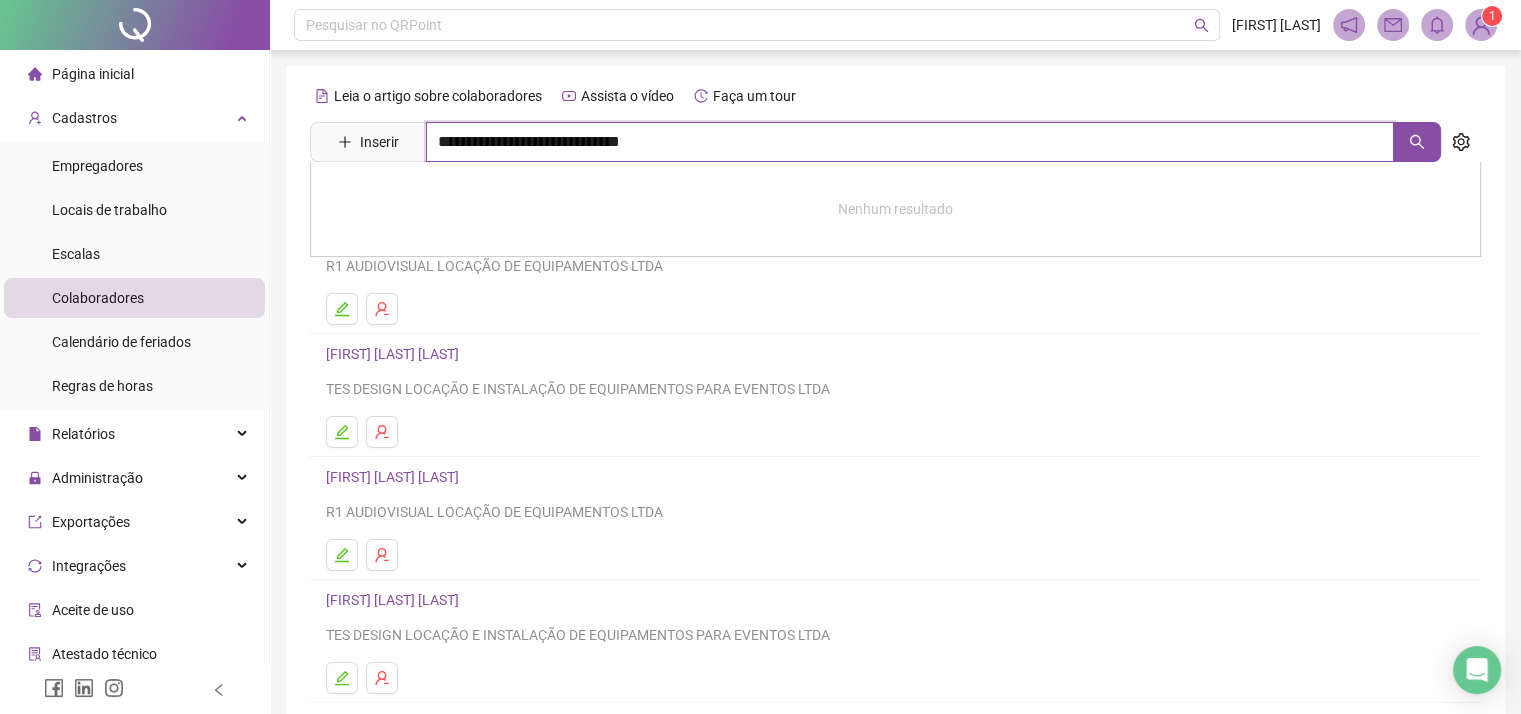 type on "**********" 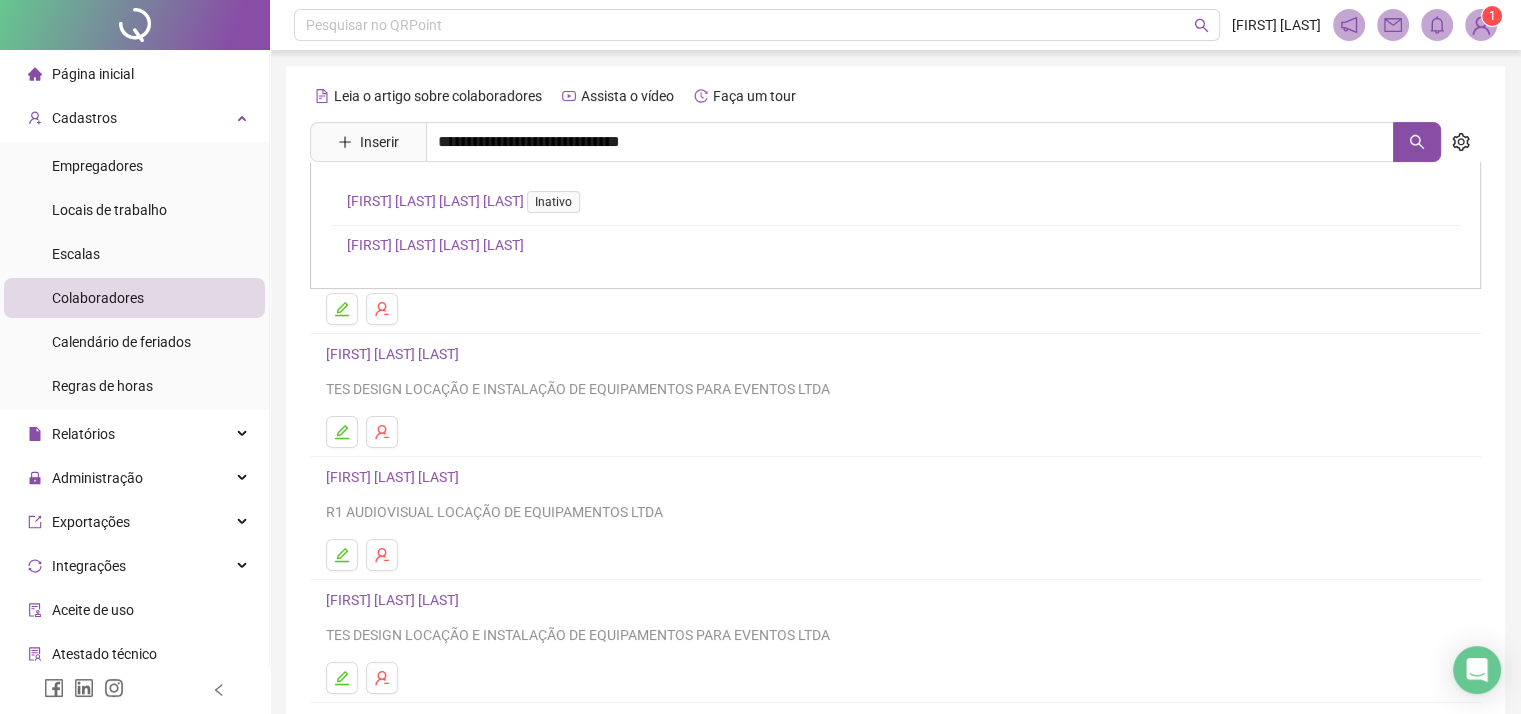 click on "[FIRST] [LAST] [LAST] [LAST]" at bounding box center (435, 245) 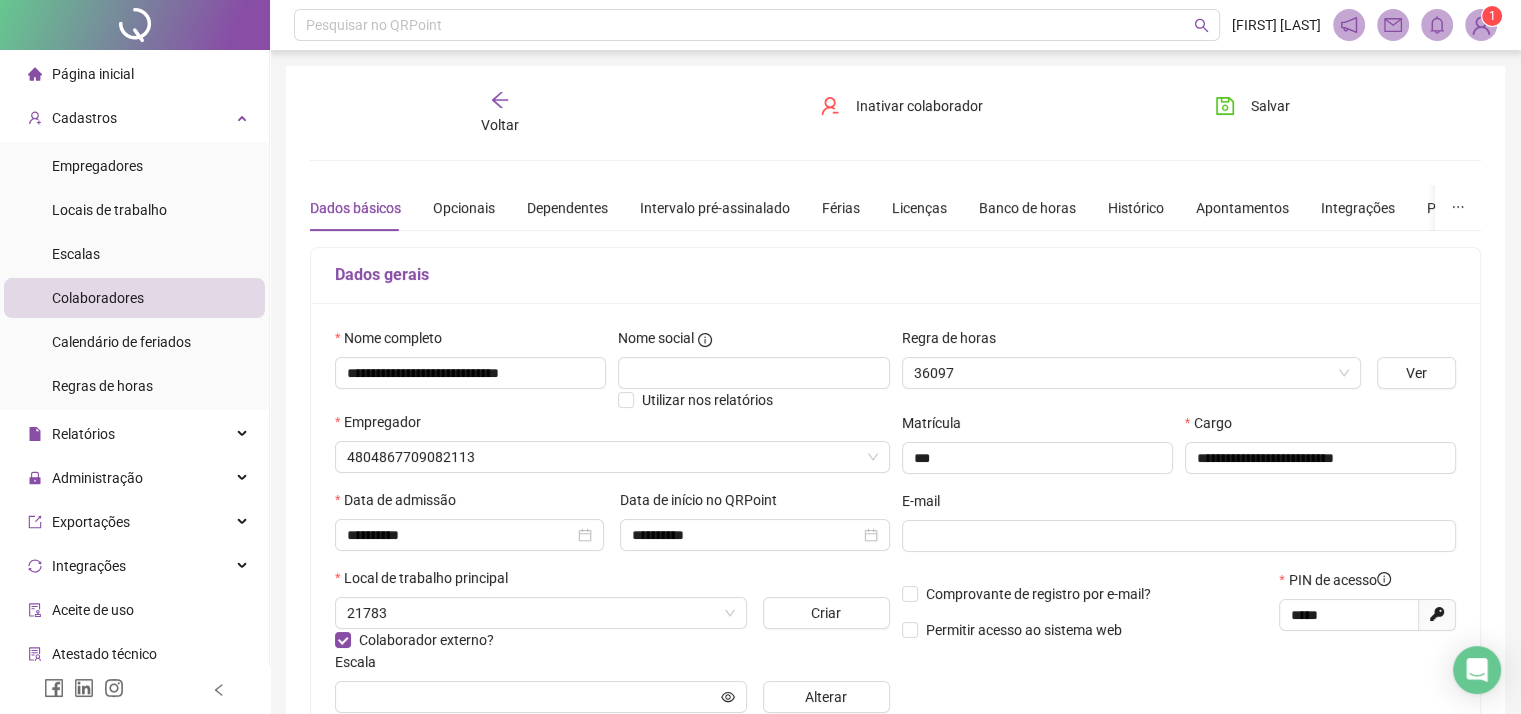 type on "**********" 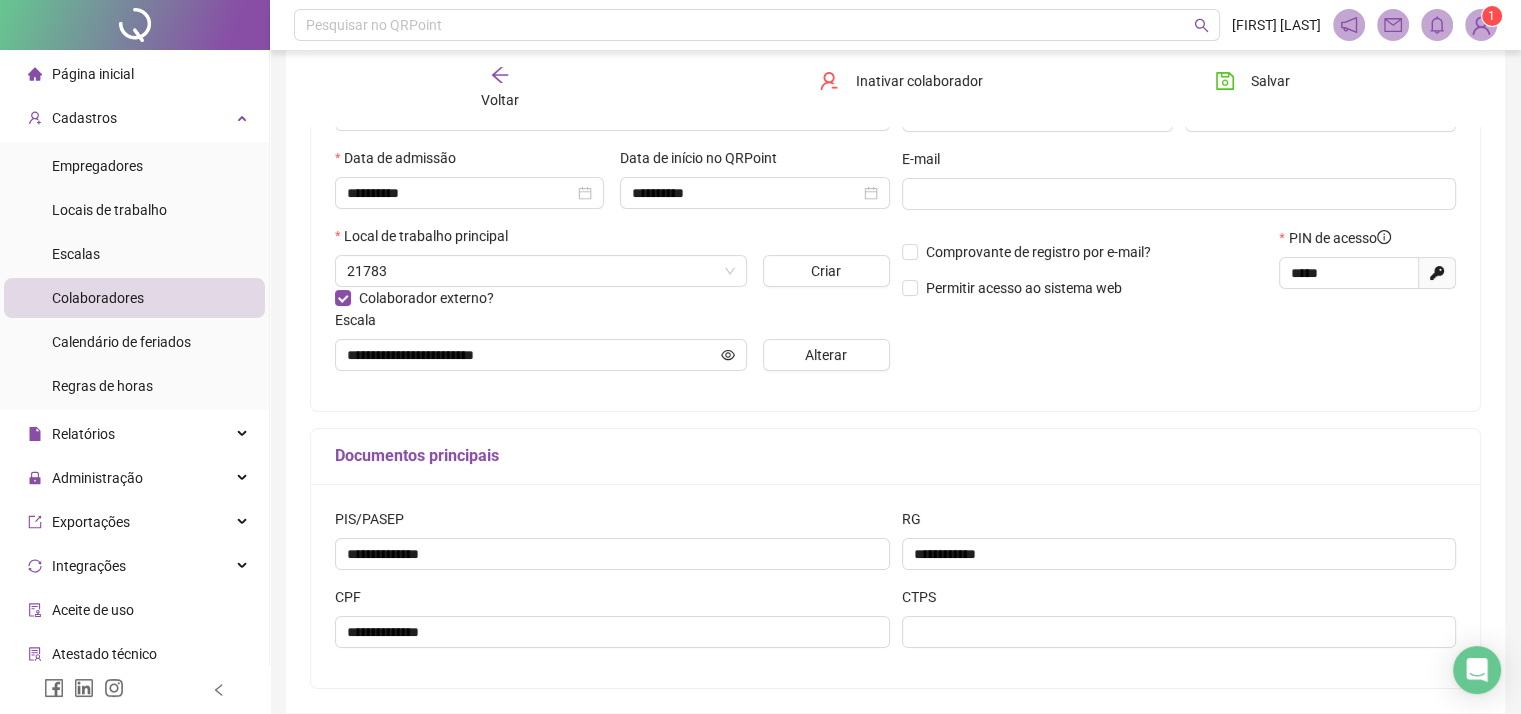scroll, scrollTop: 427, scrollLeft: 0, axis: vertical 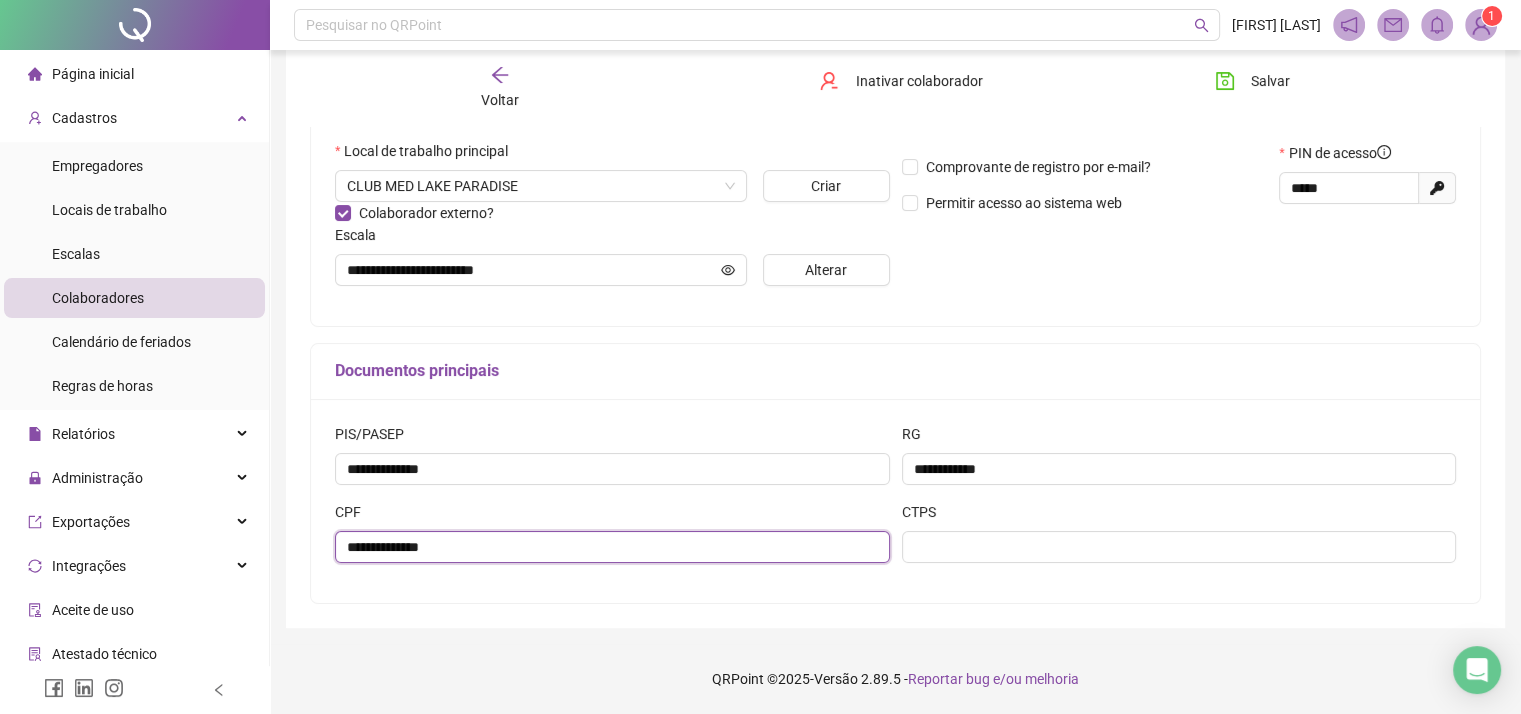 click on "**********" at bounding box center [612, 547] 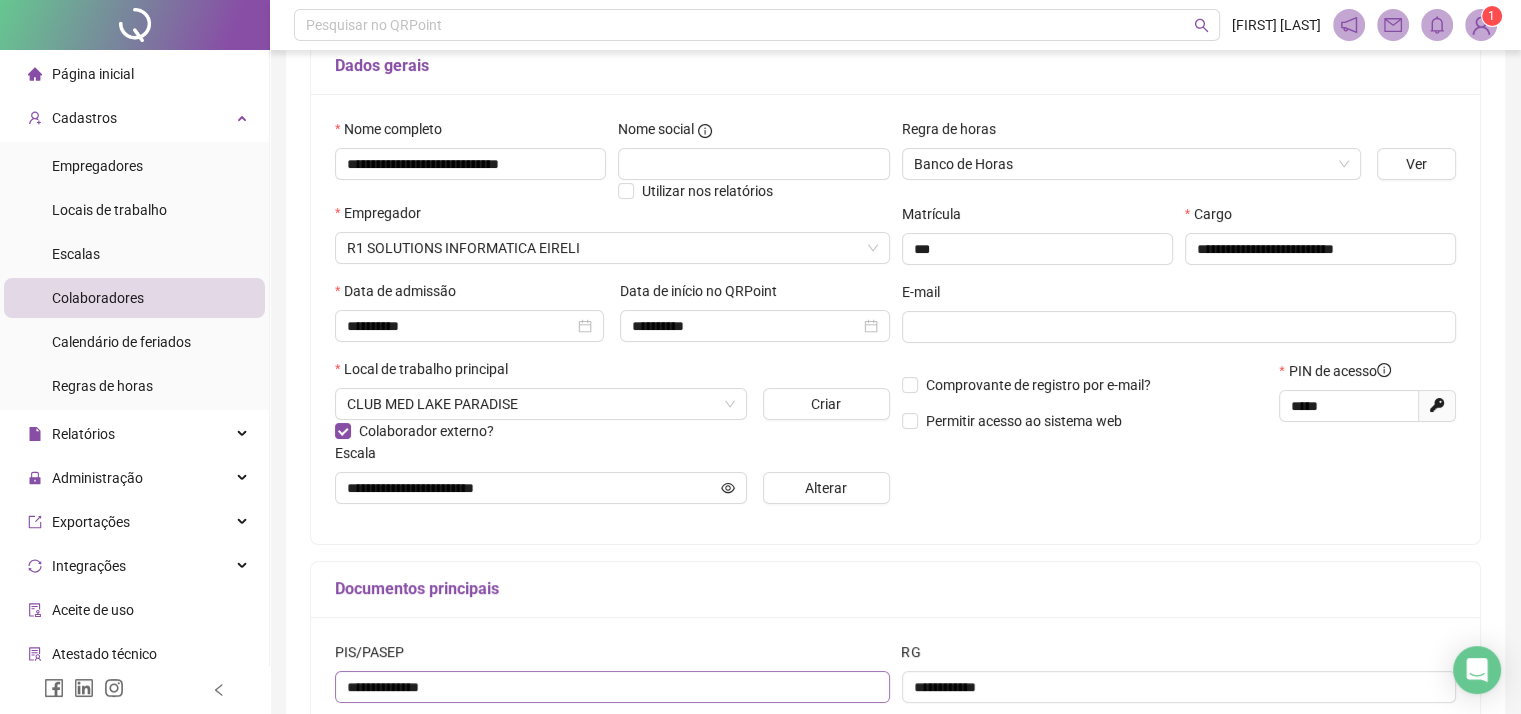 scroll, scrollTop: 0, scrollLeft: 0, axis: both 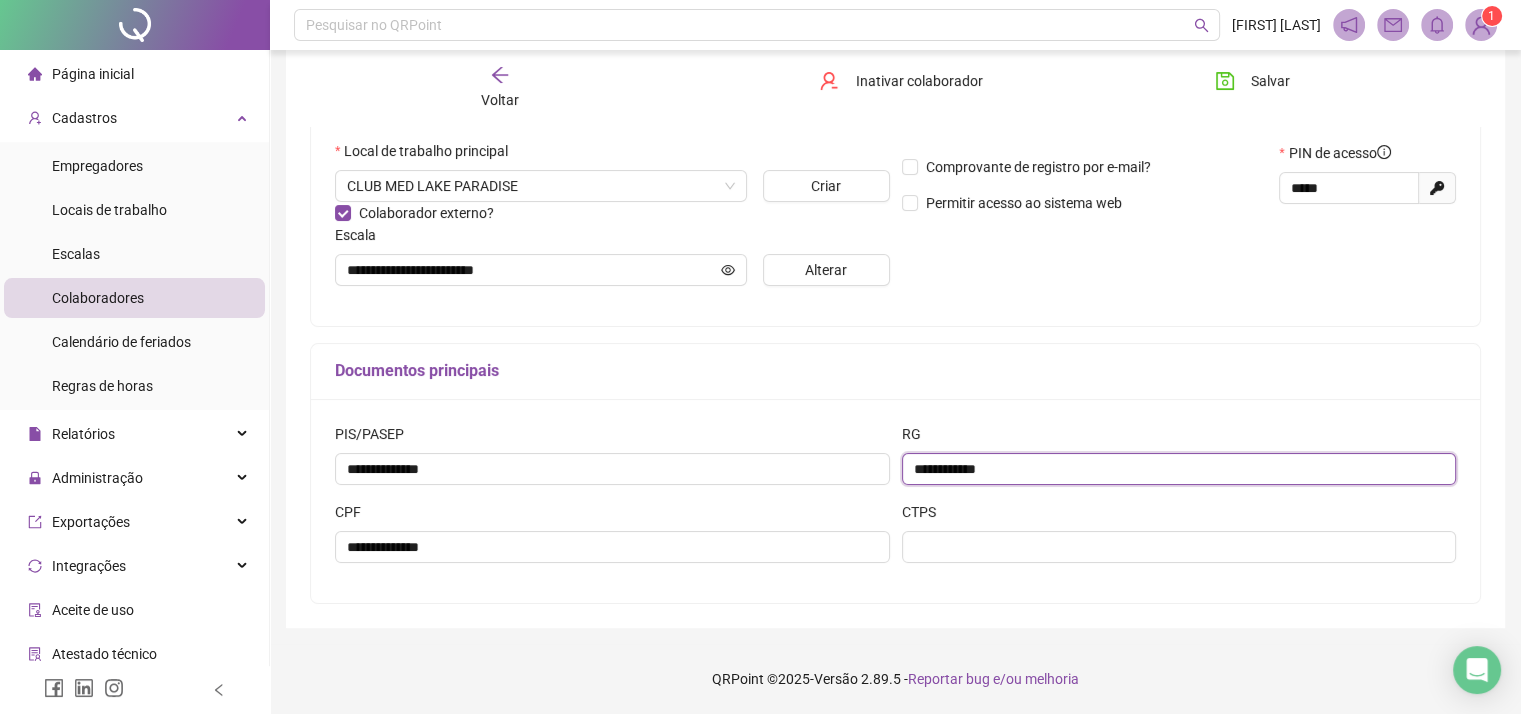 click on "**********" at bounding box center [1179, 469] 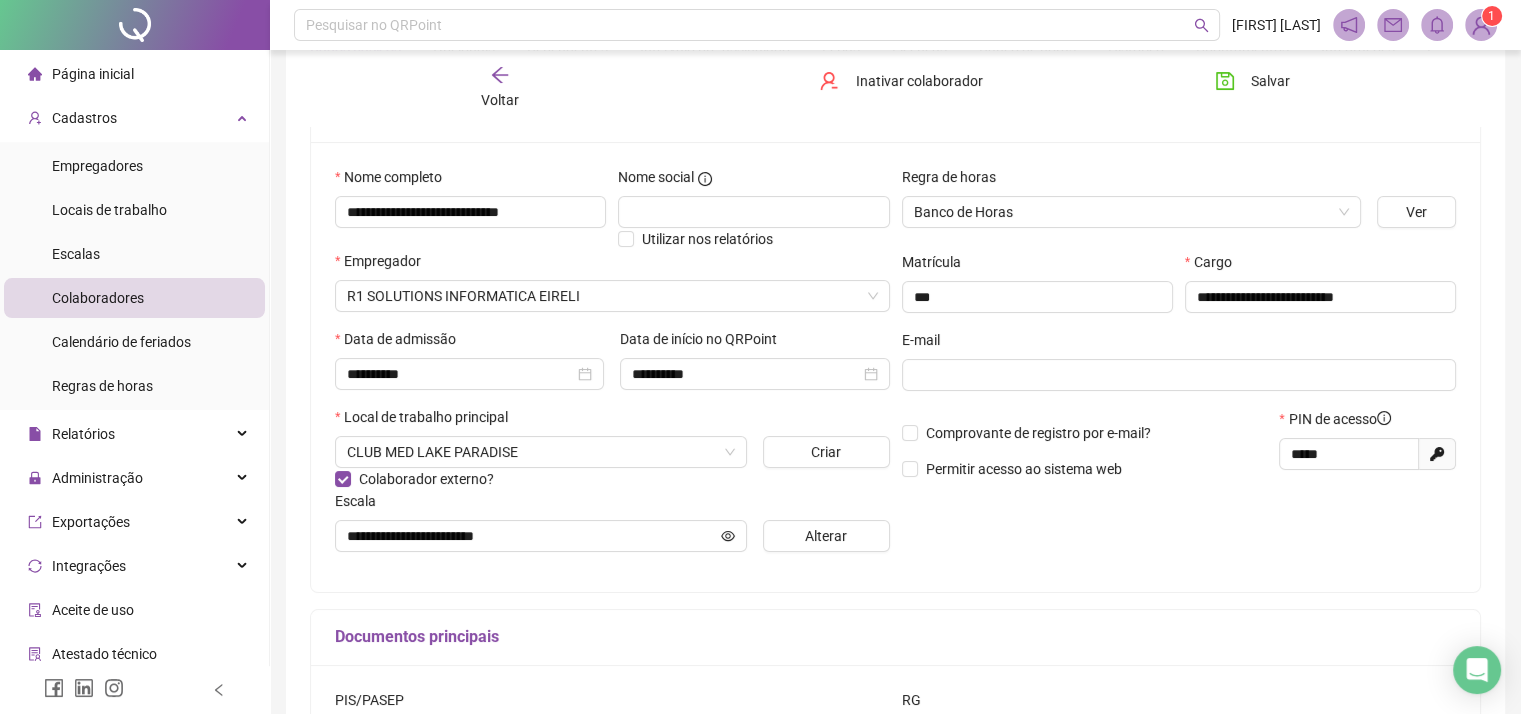 scroll, scrollTop: 127, scrollLeft: 0, axis: vertical 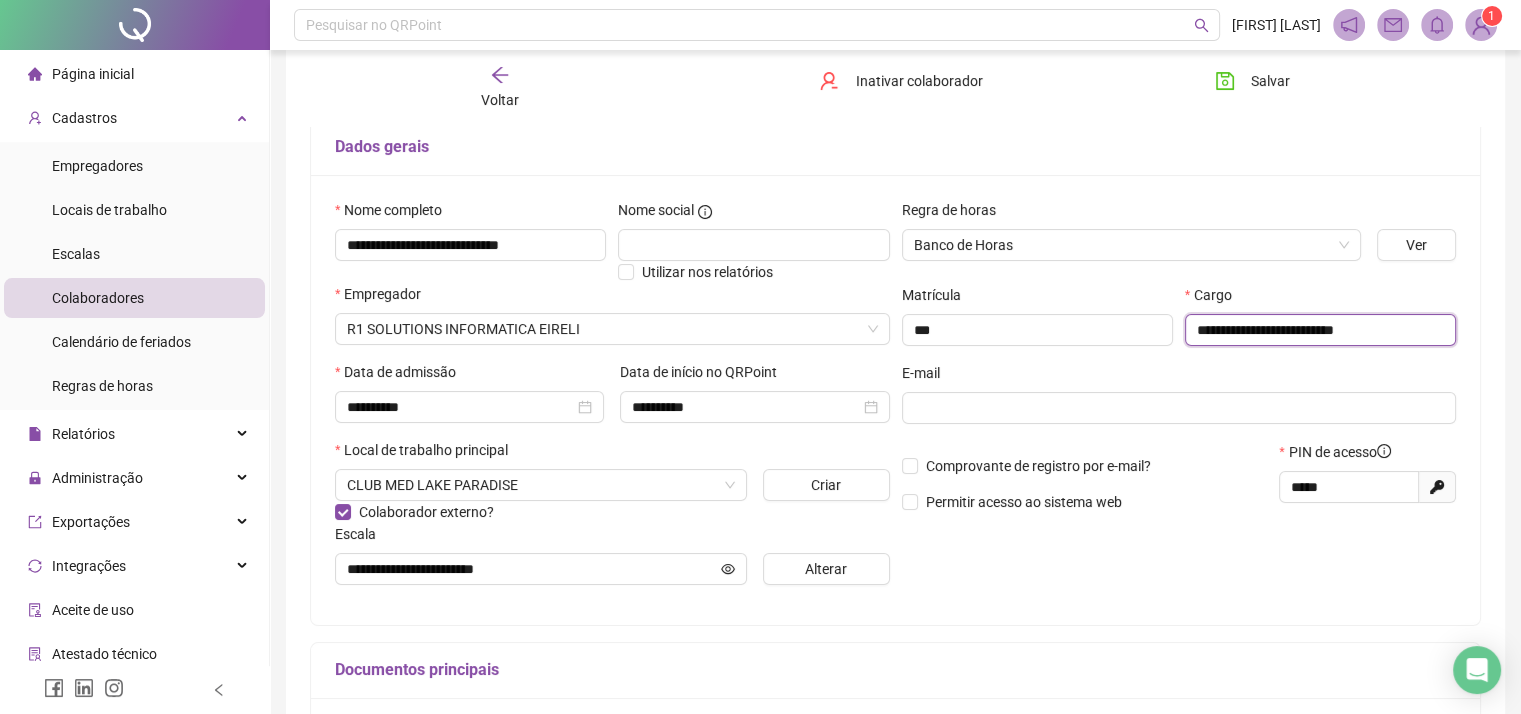 click on "**********" at bounding box center [1320, 330] 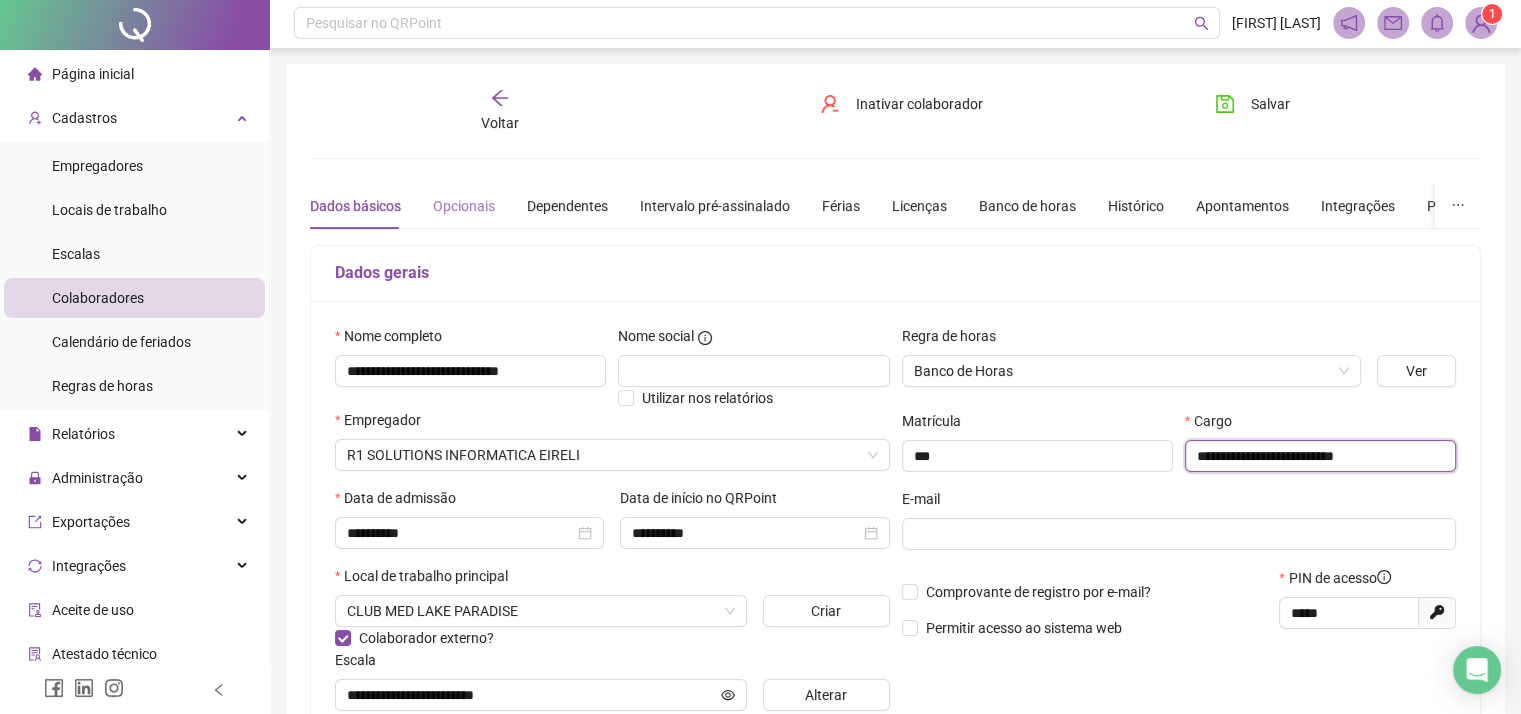 scroll, scrollTop: 0, scrollLeft: 0, axis: both 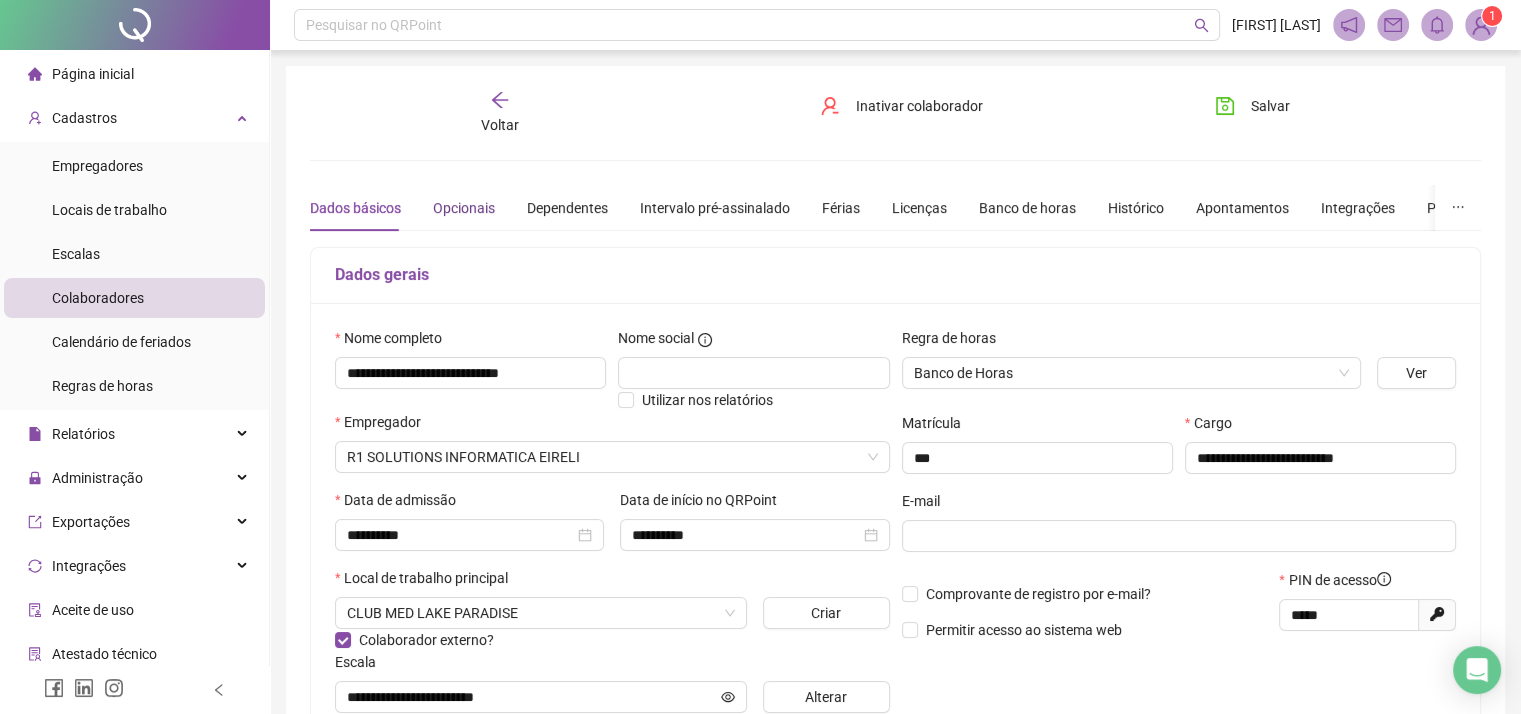 click on "Opcionais" at bounding box center [464, 208] 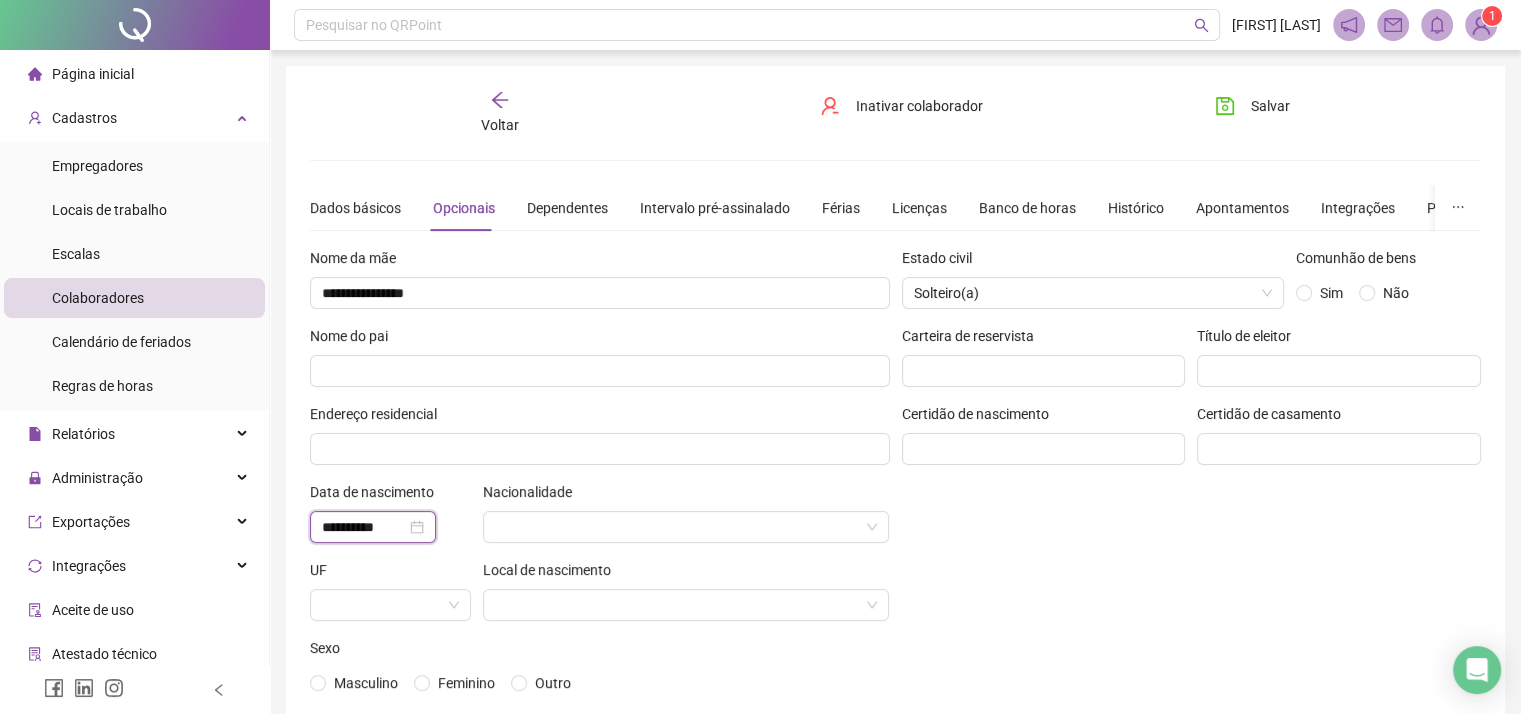 drag, startPoint x: 396, startPoint y: 525, endPoint x: 296, endPoint y: 525, distance: 100 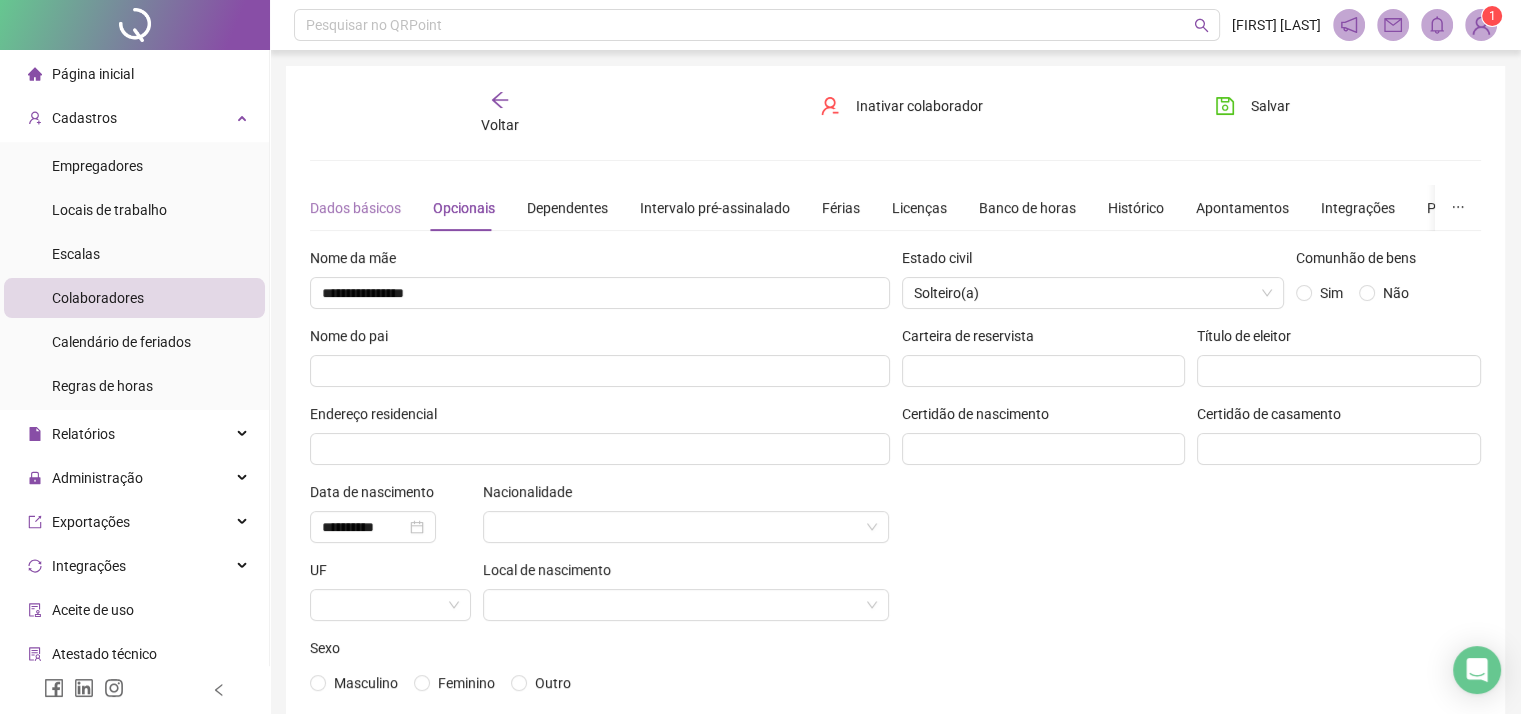 click on "Dados básicos" at bounding box center (355, 208) 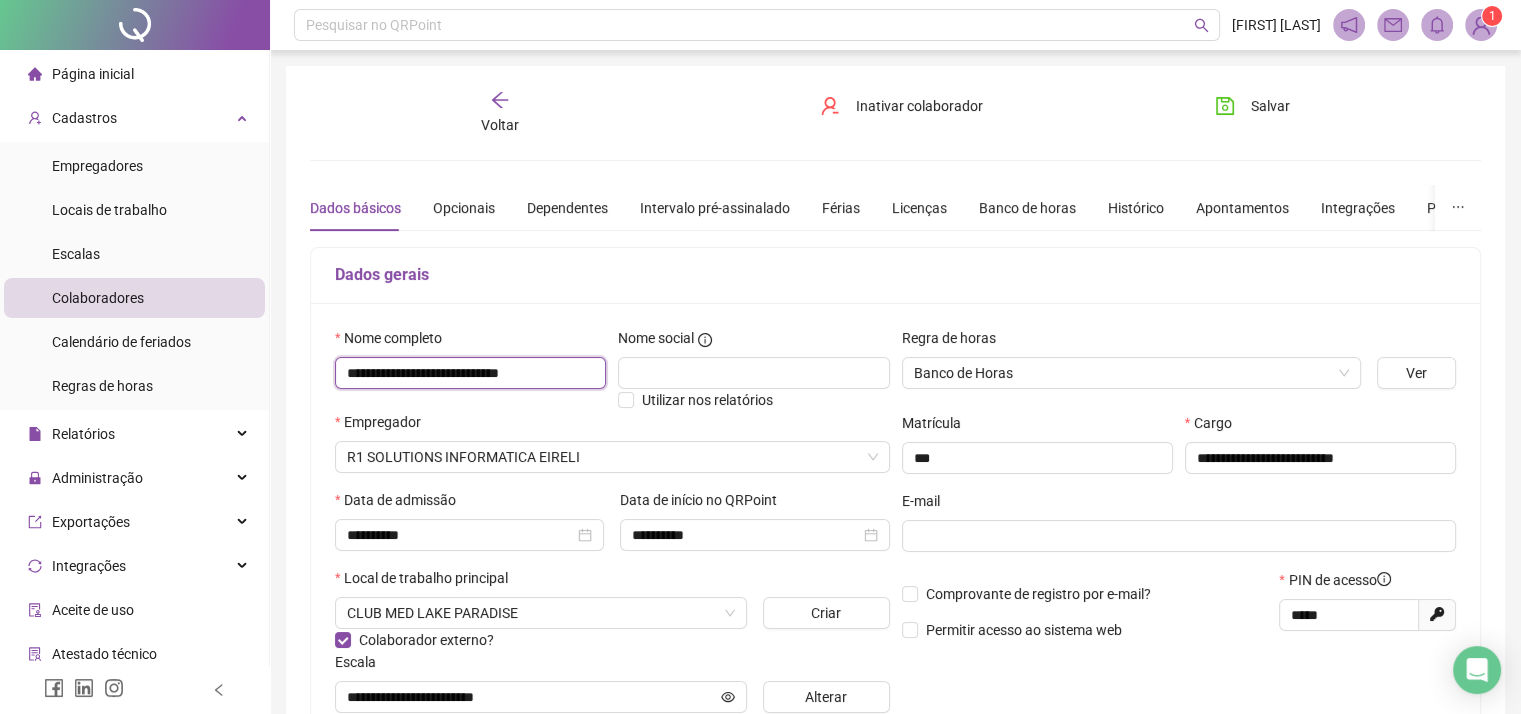 click on "**********" at bounding box center (470, 373) 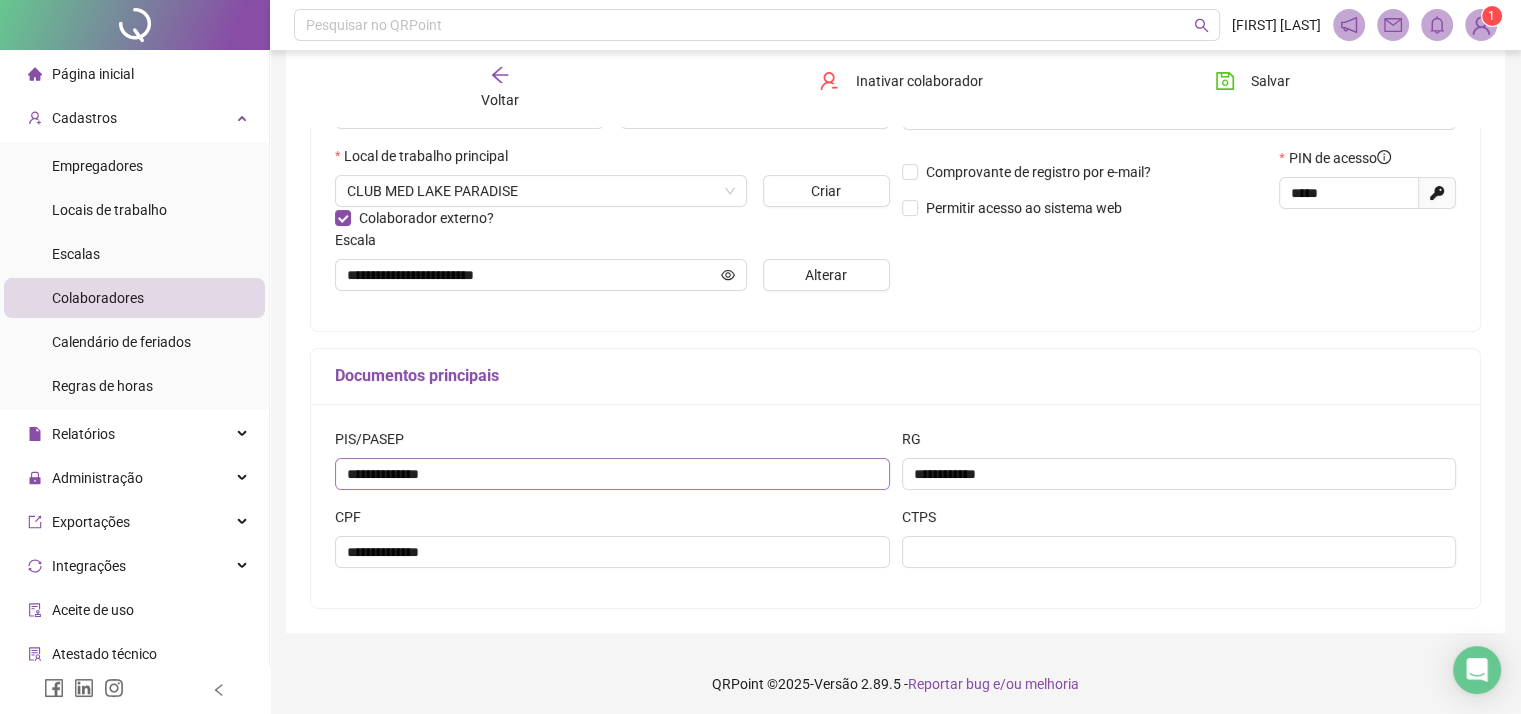 scroll, scrollTop: 427, scrollLeft: 0, axis: vertical 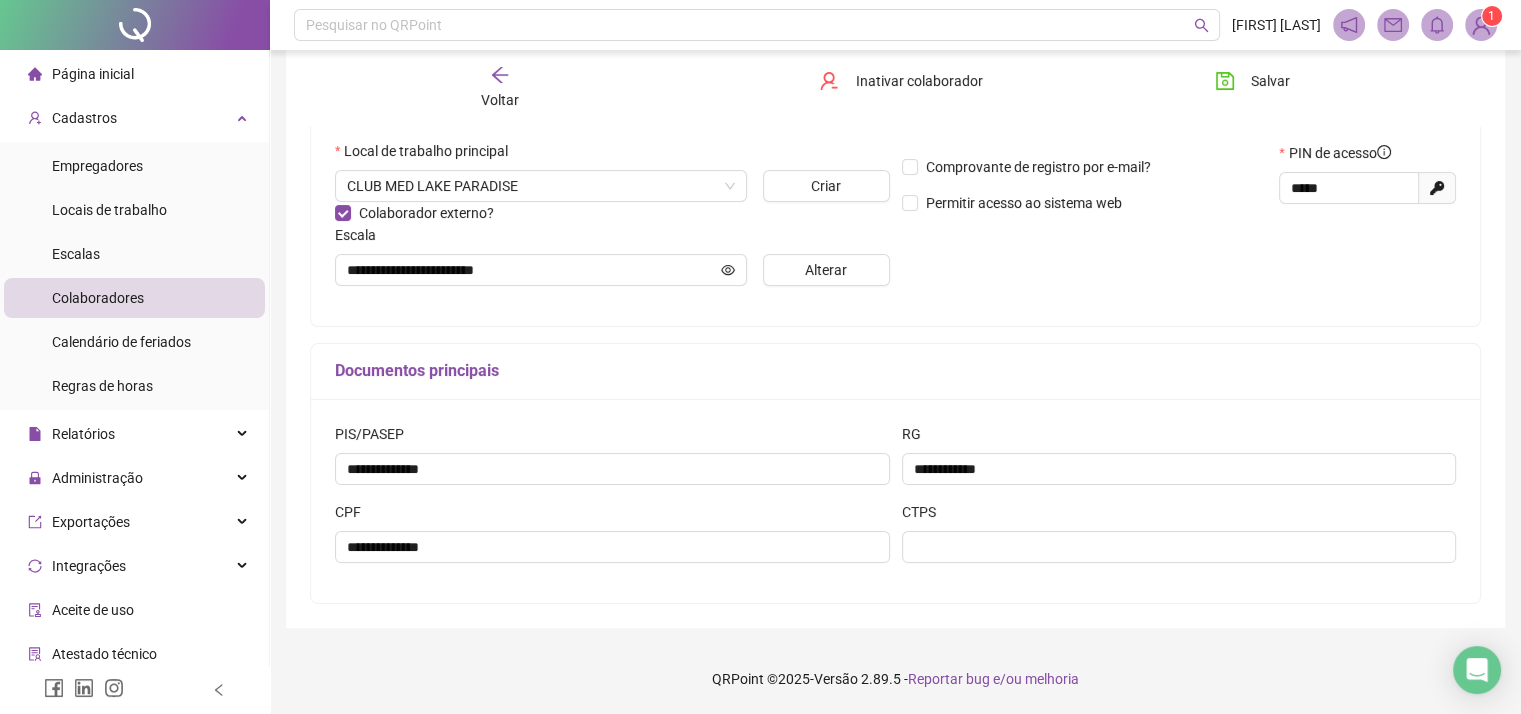 click on "Voltar" at bounding box center (500, 100) 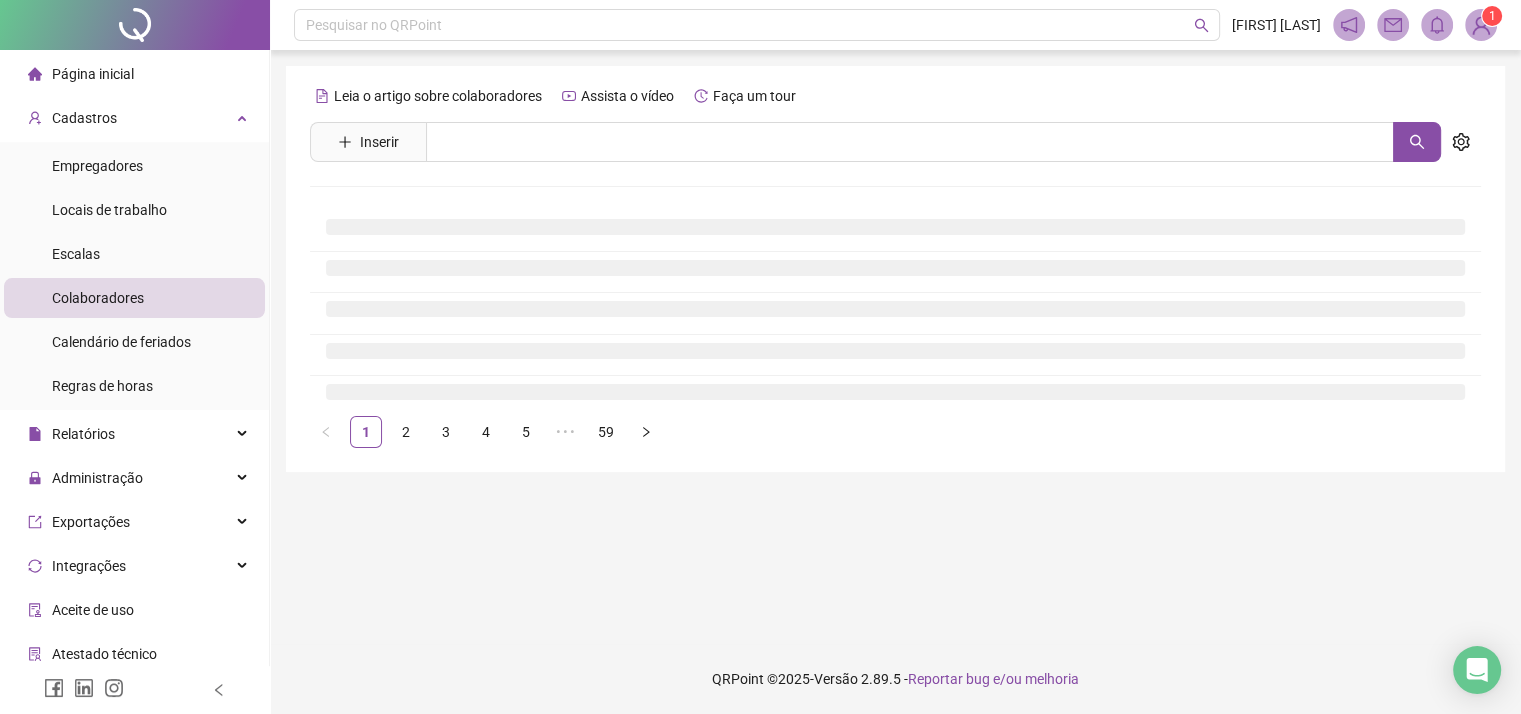 scroll, scrollTop: 0, scrollLeft: 0, axis: both 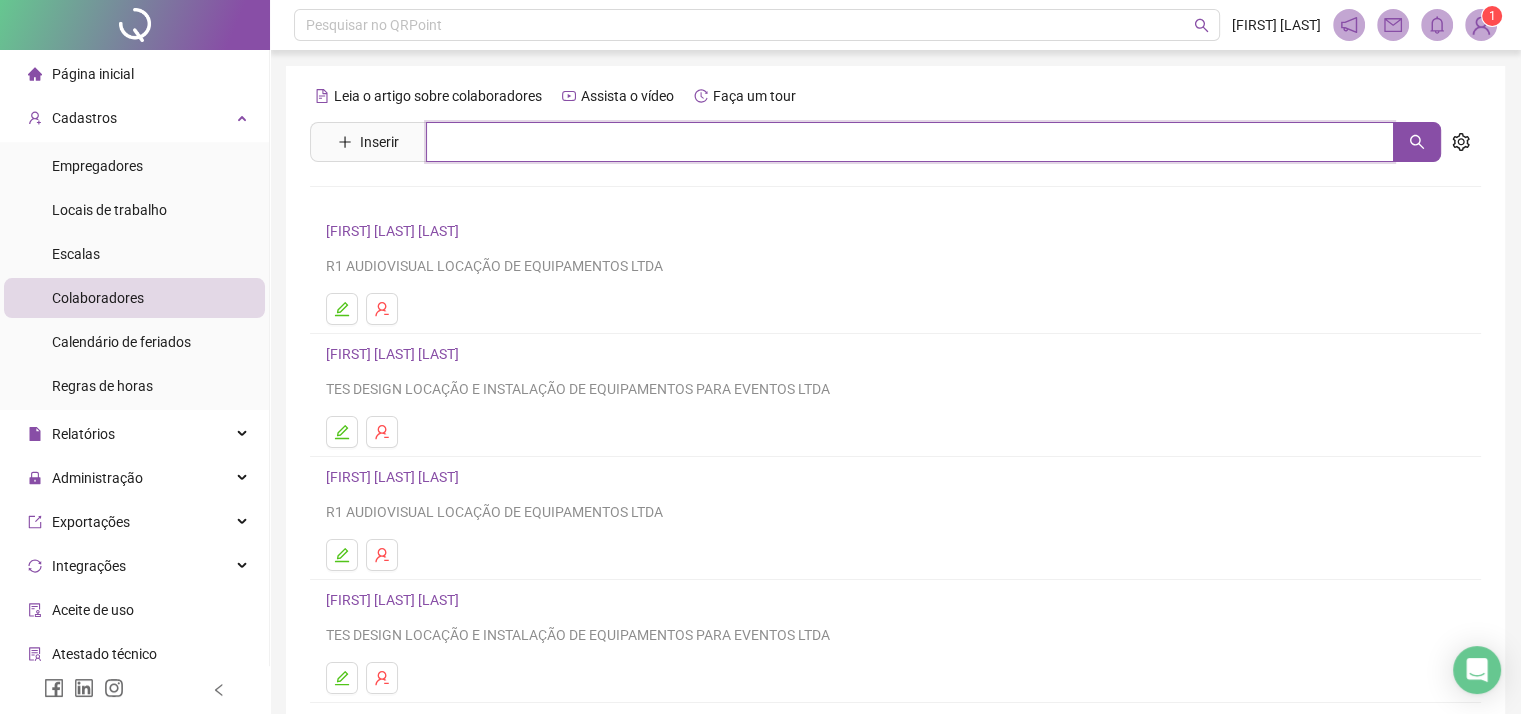 click at bounding box center [910, 142] 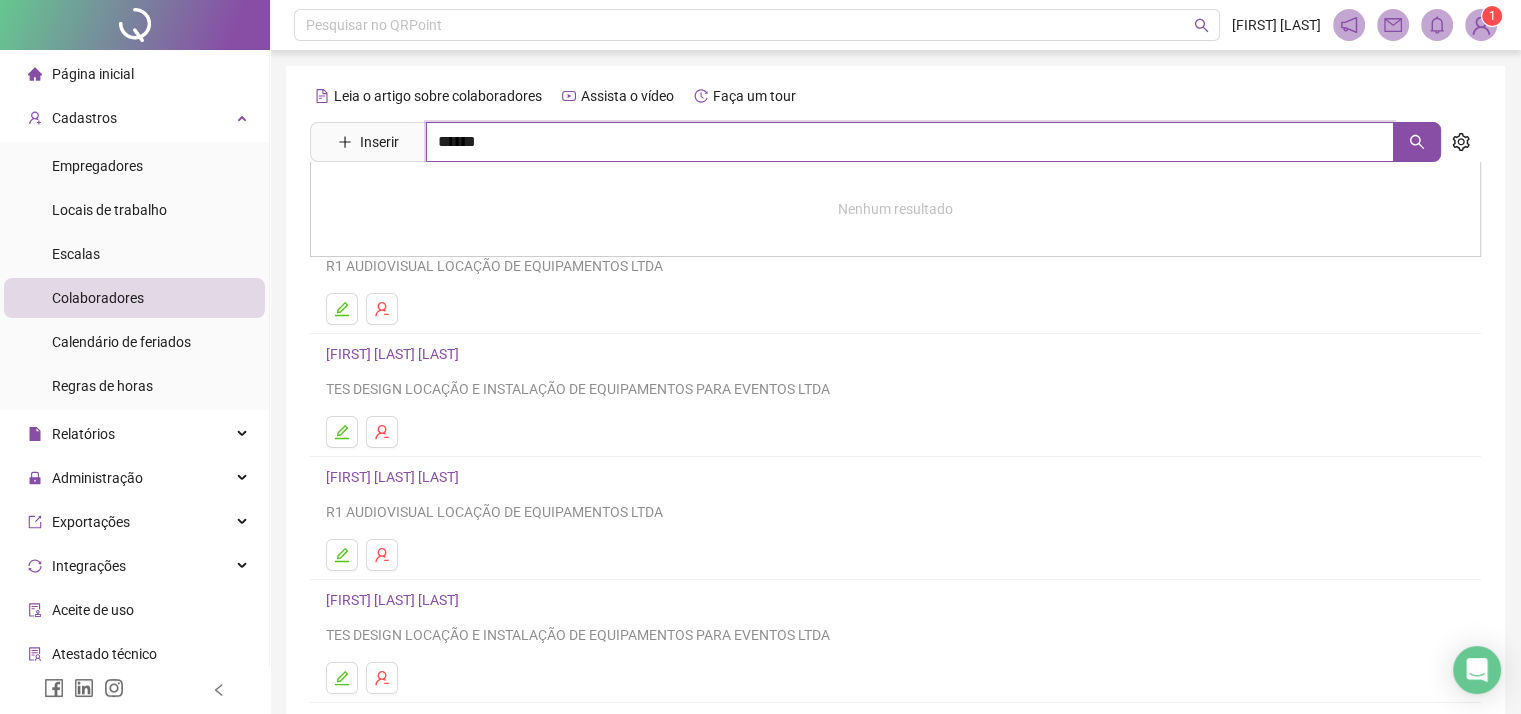 type on "******" 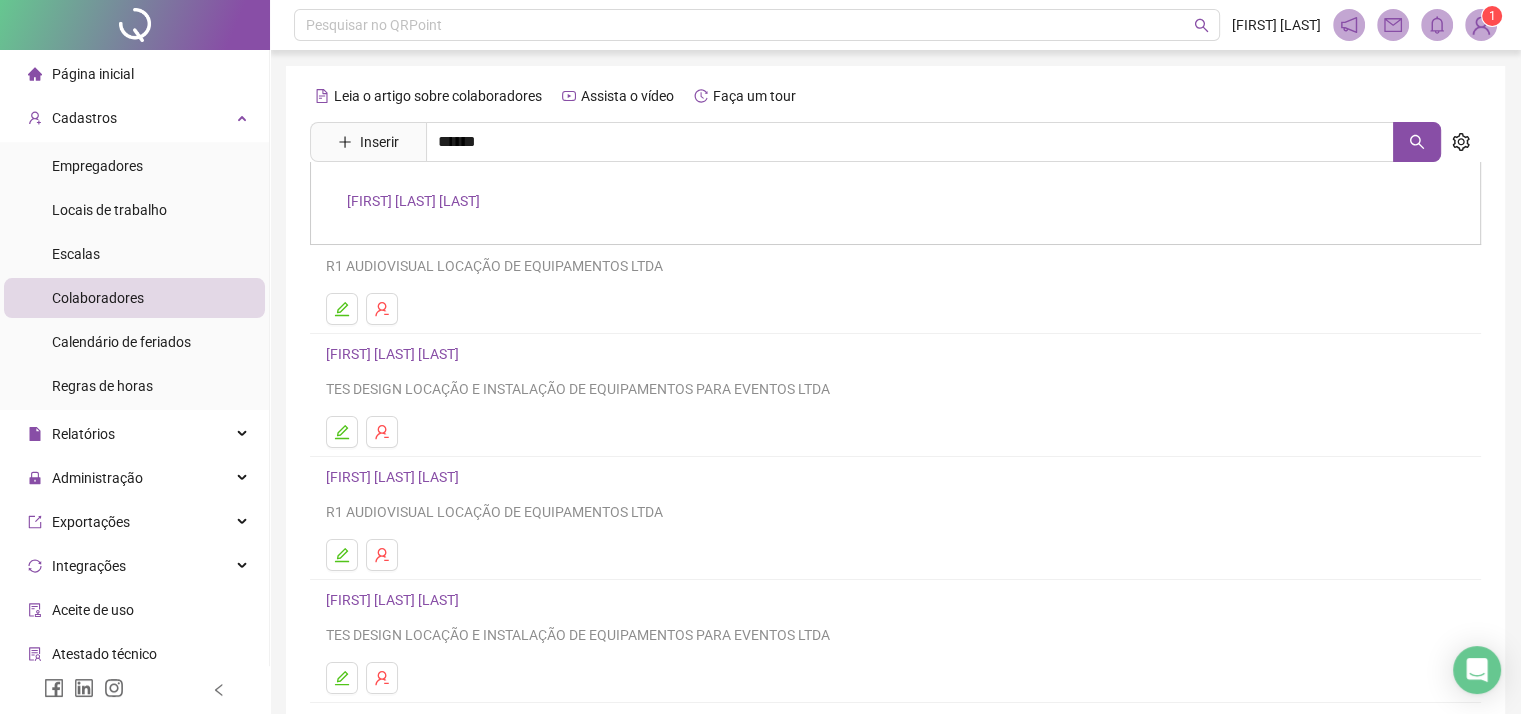 click on "[FIRST] [LAST] [LAST]" at bounding box center (413, 201) 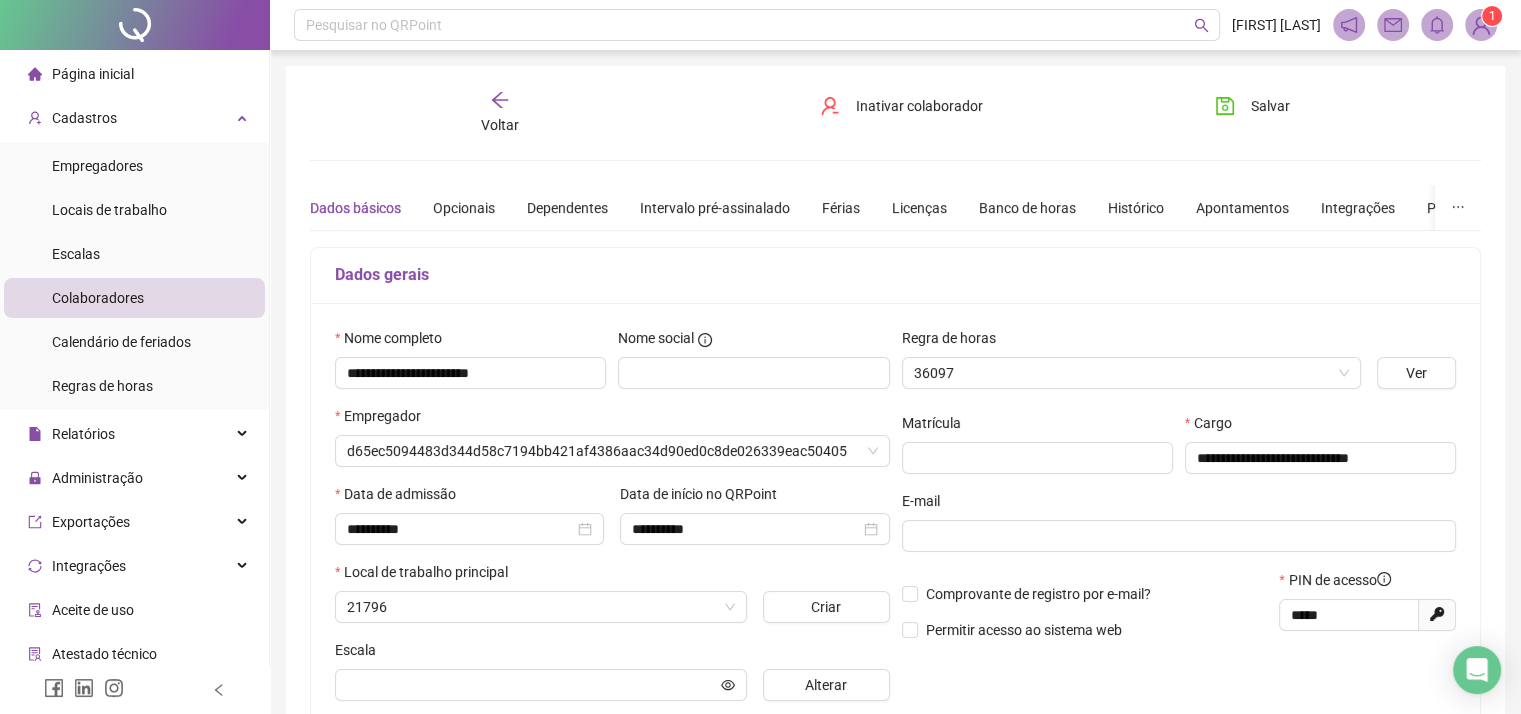 type on "**********" 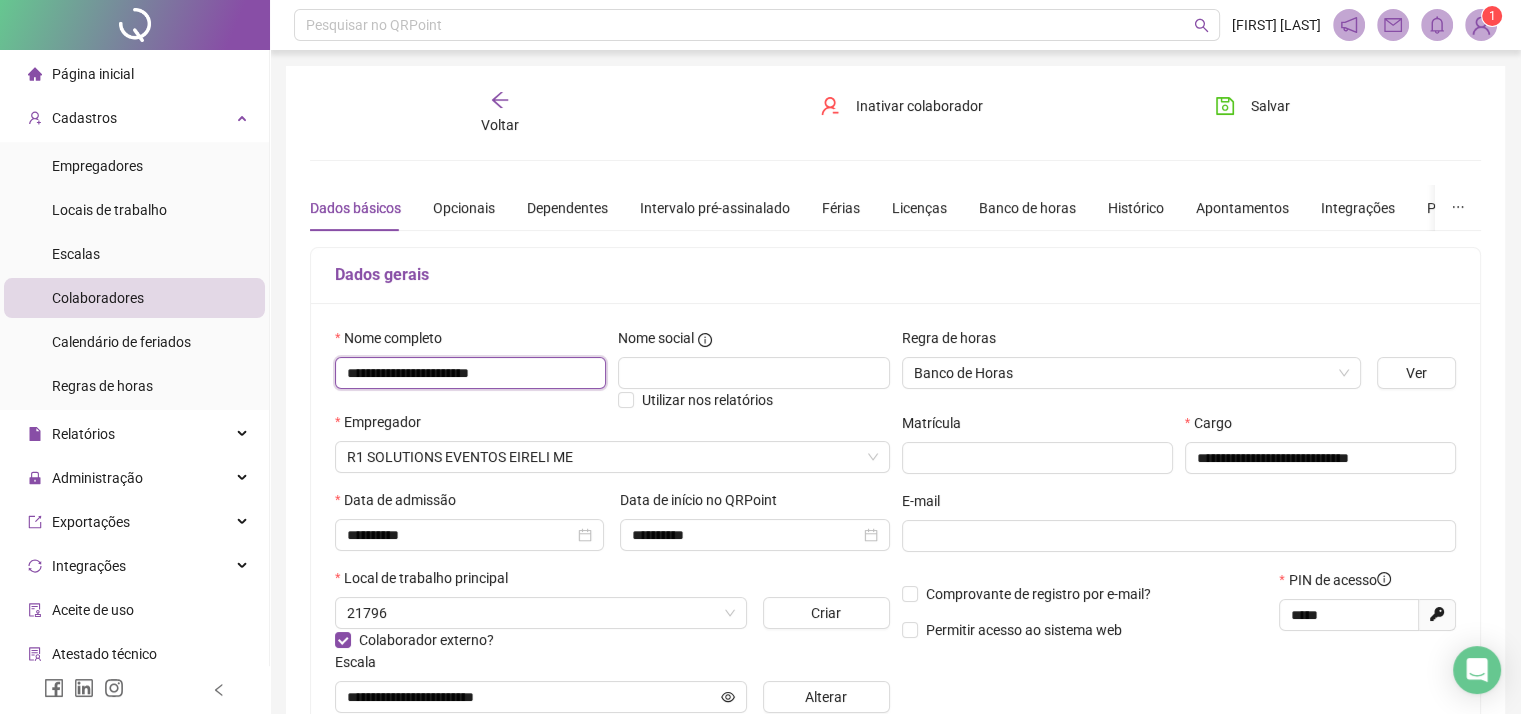 click on "**********" at bounding box center (470, 373) 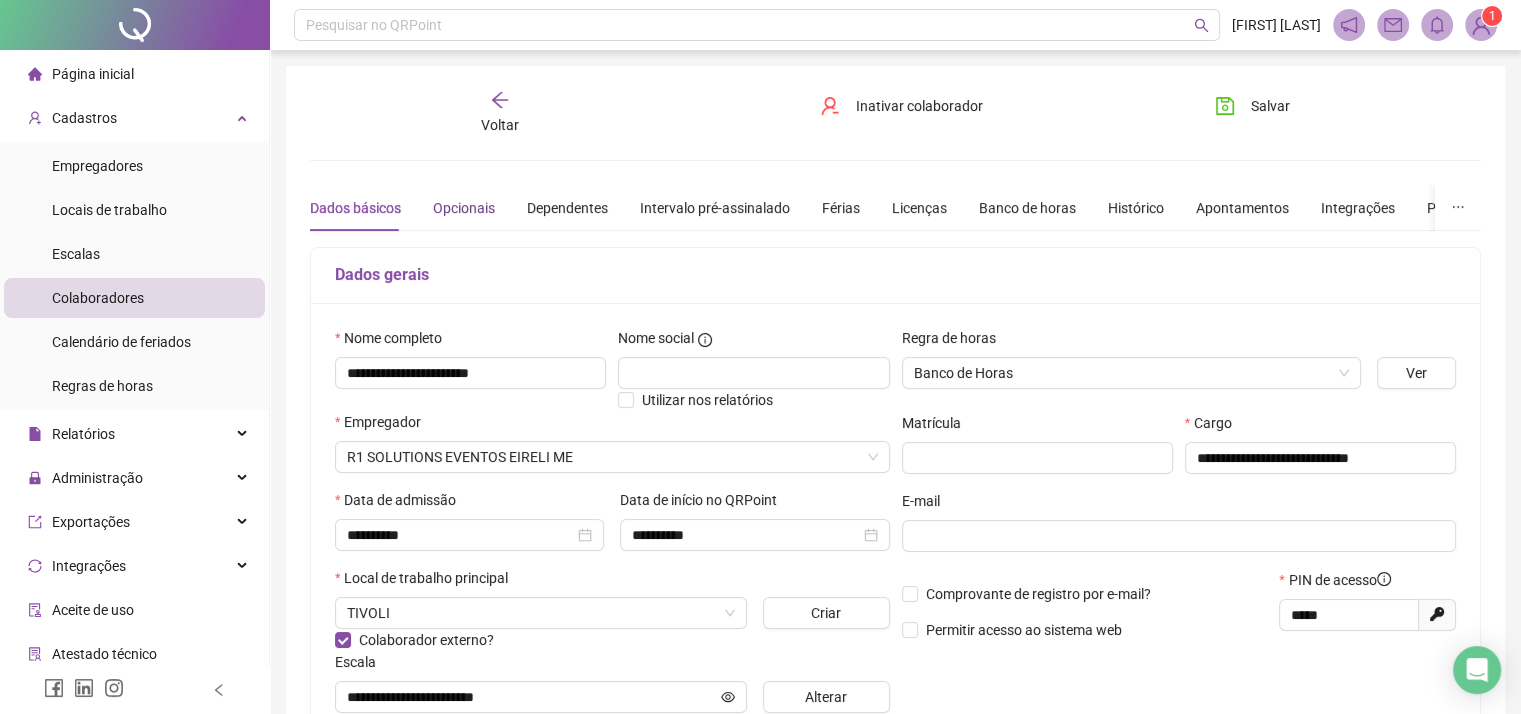click on "Opcionais" at bounding box center [464, 208] 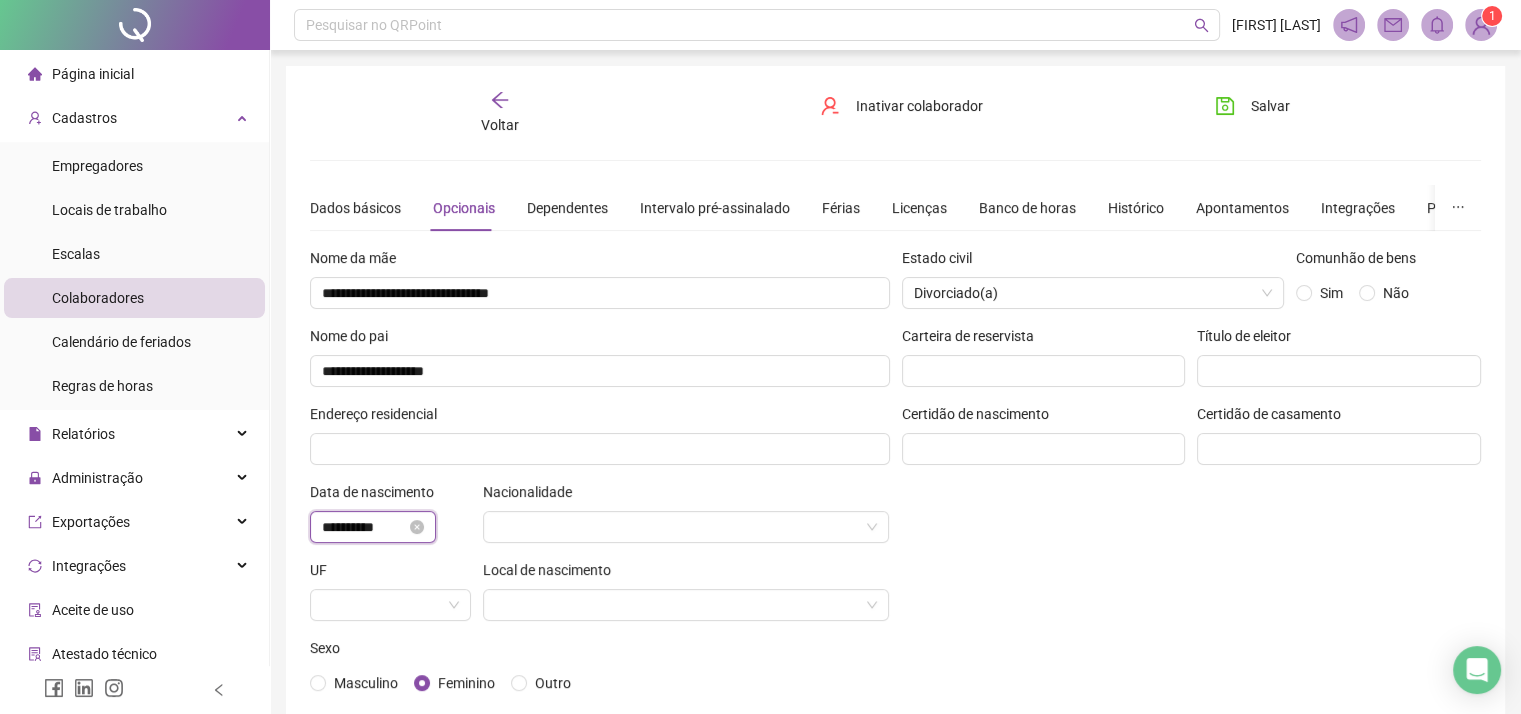 drag, startPoint x: 394, startPoint y: 532, endPoint x: 311, endPoint y: 524, distance: 83.38465 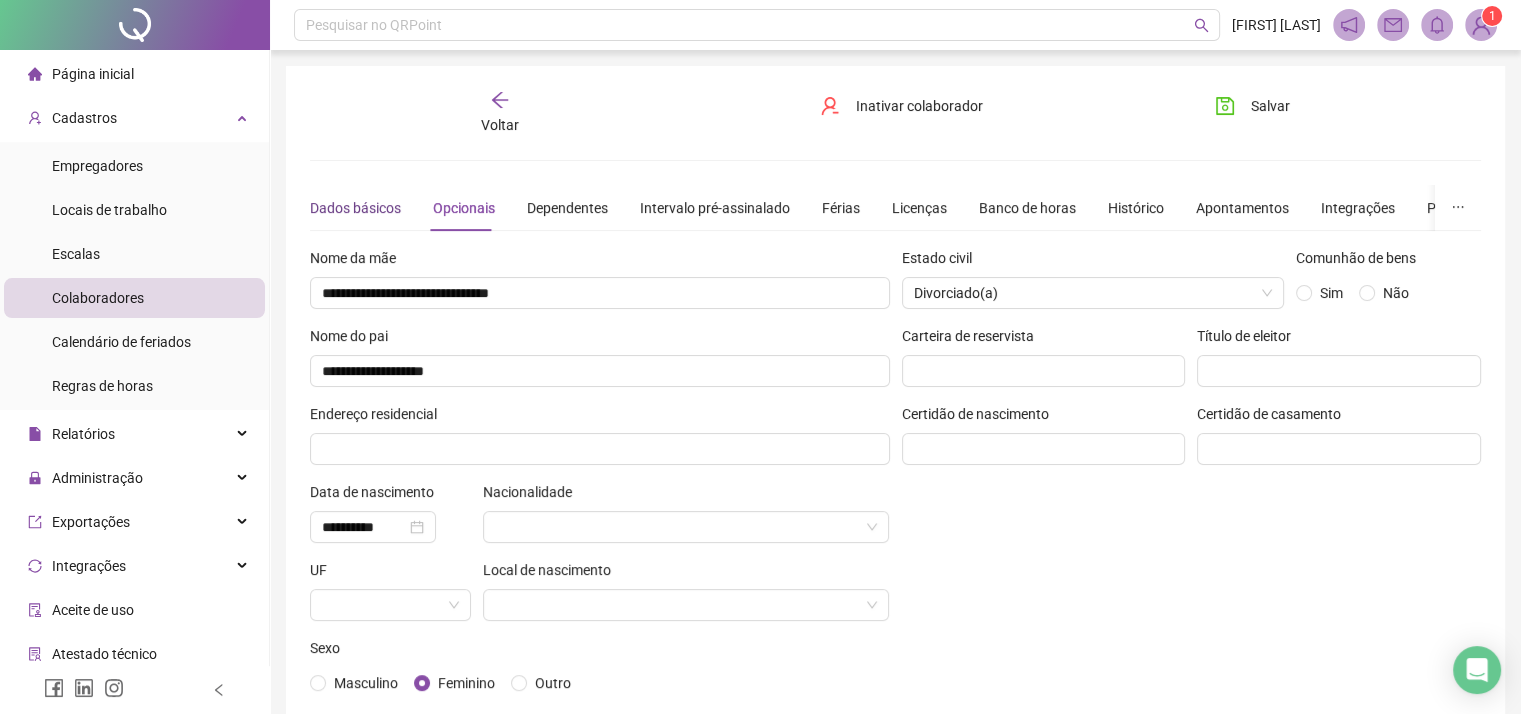click on "Dados básicos" at bounding box center (355, 208) 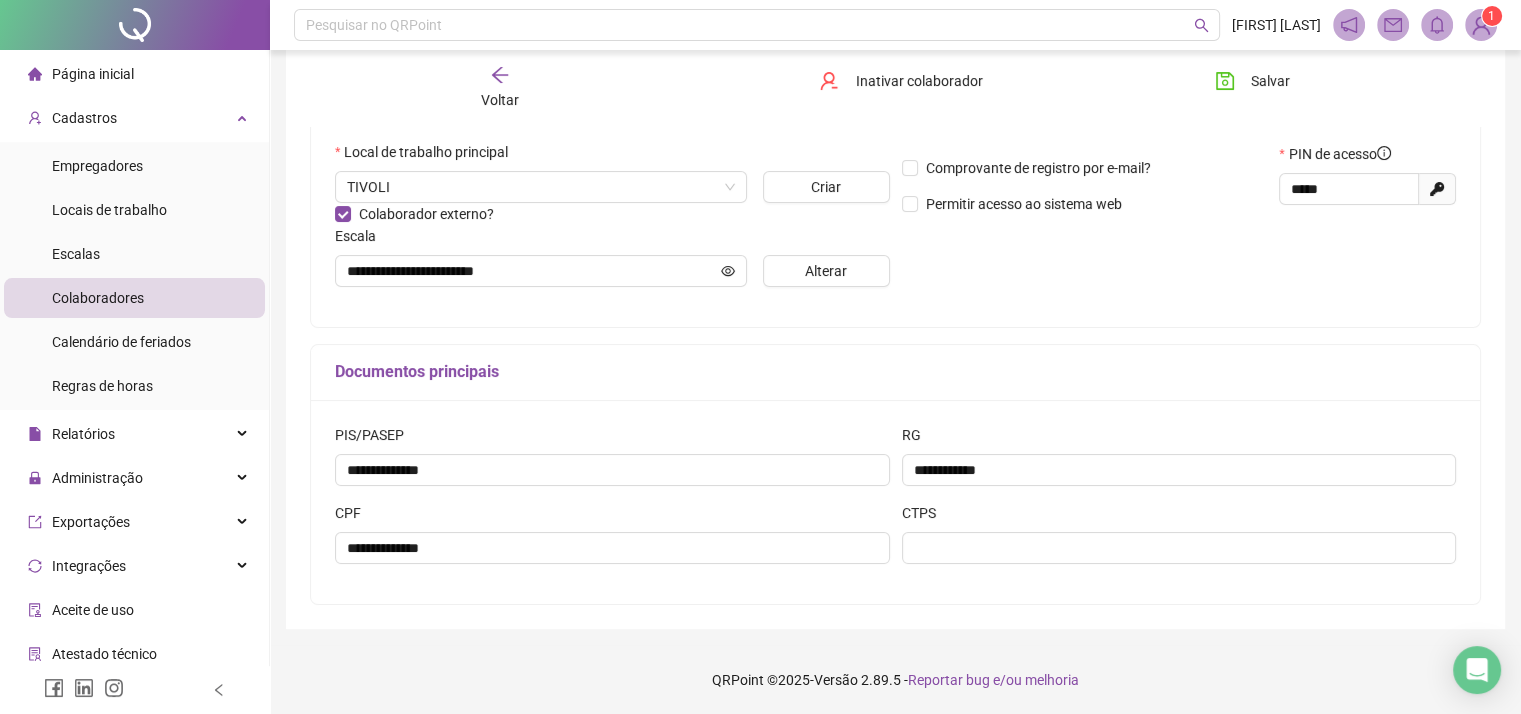 scroll, scrollTop: 427, scrollLeft: 0, axis: vertical 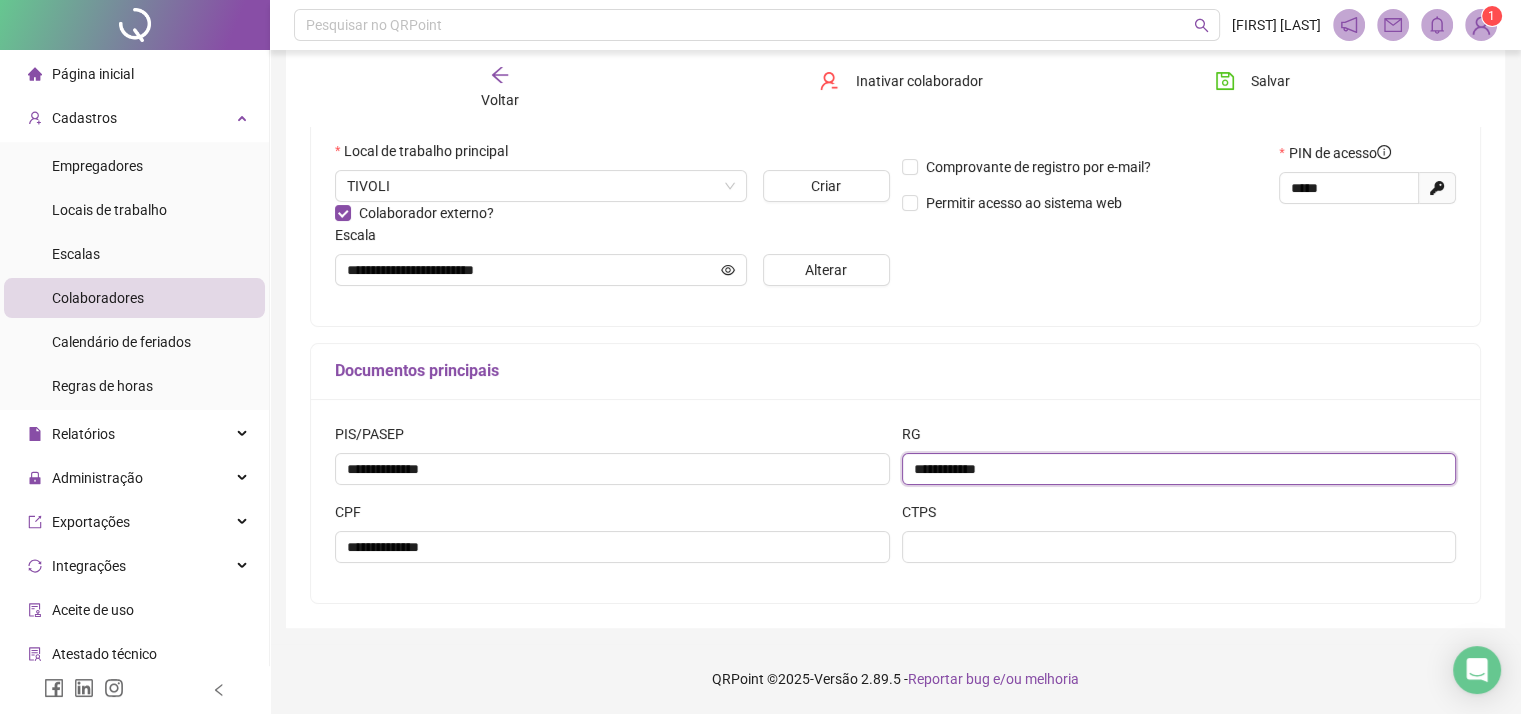 click on "**********" at bounding box center [1179, 469] 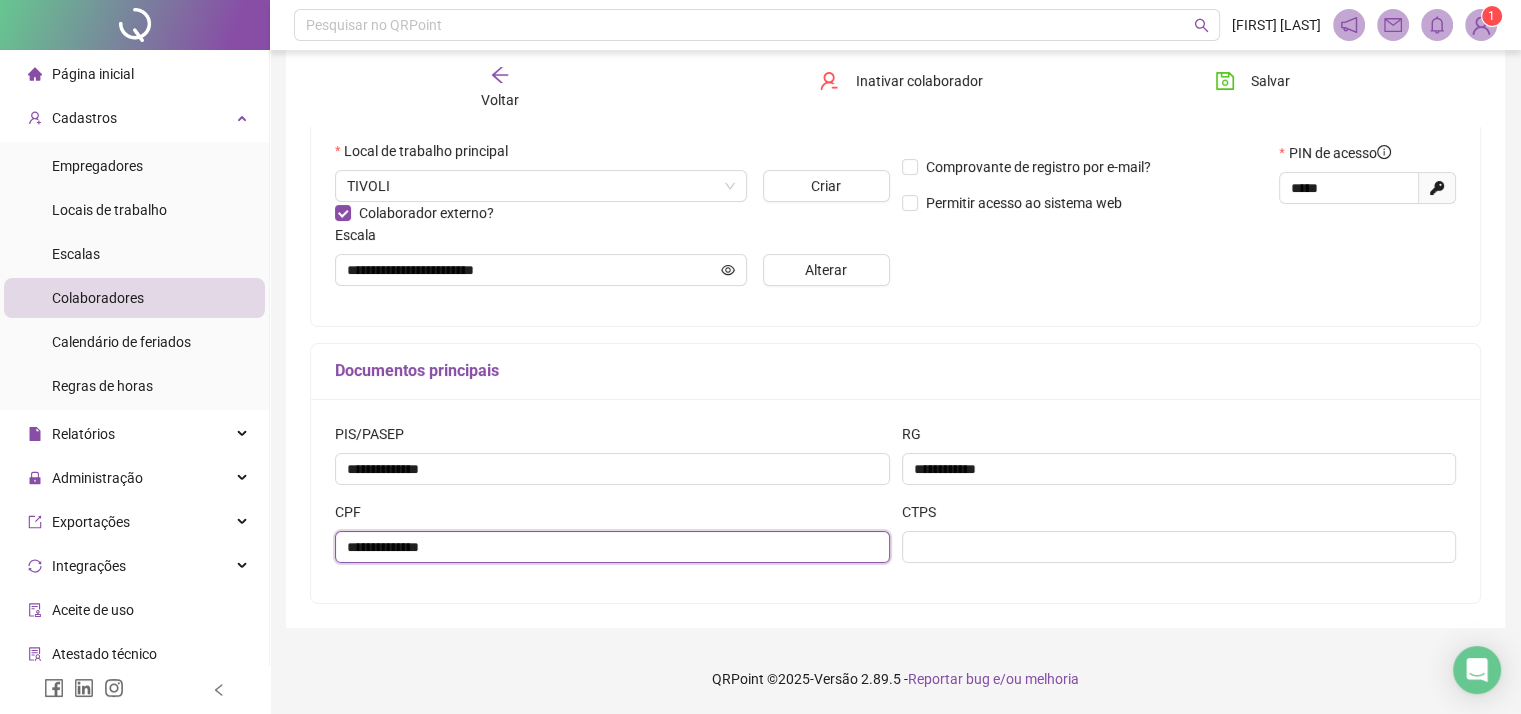 click on "**********" at bounding box center [612, 547] 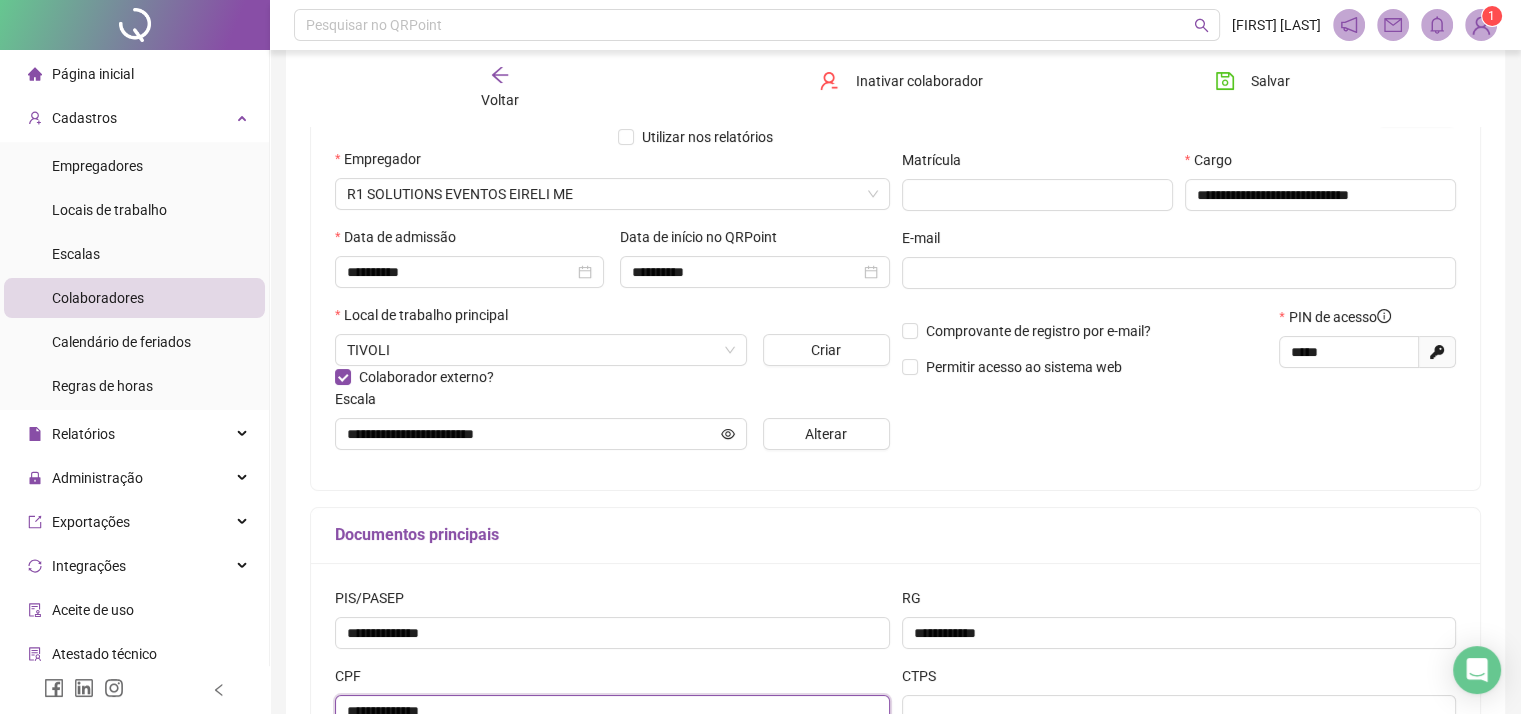 scroll, scrollTop: 0, scrollLeft: 0, axis: both 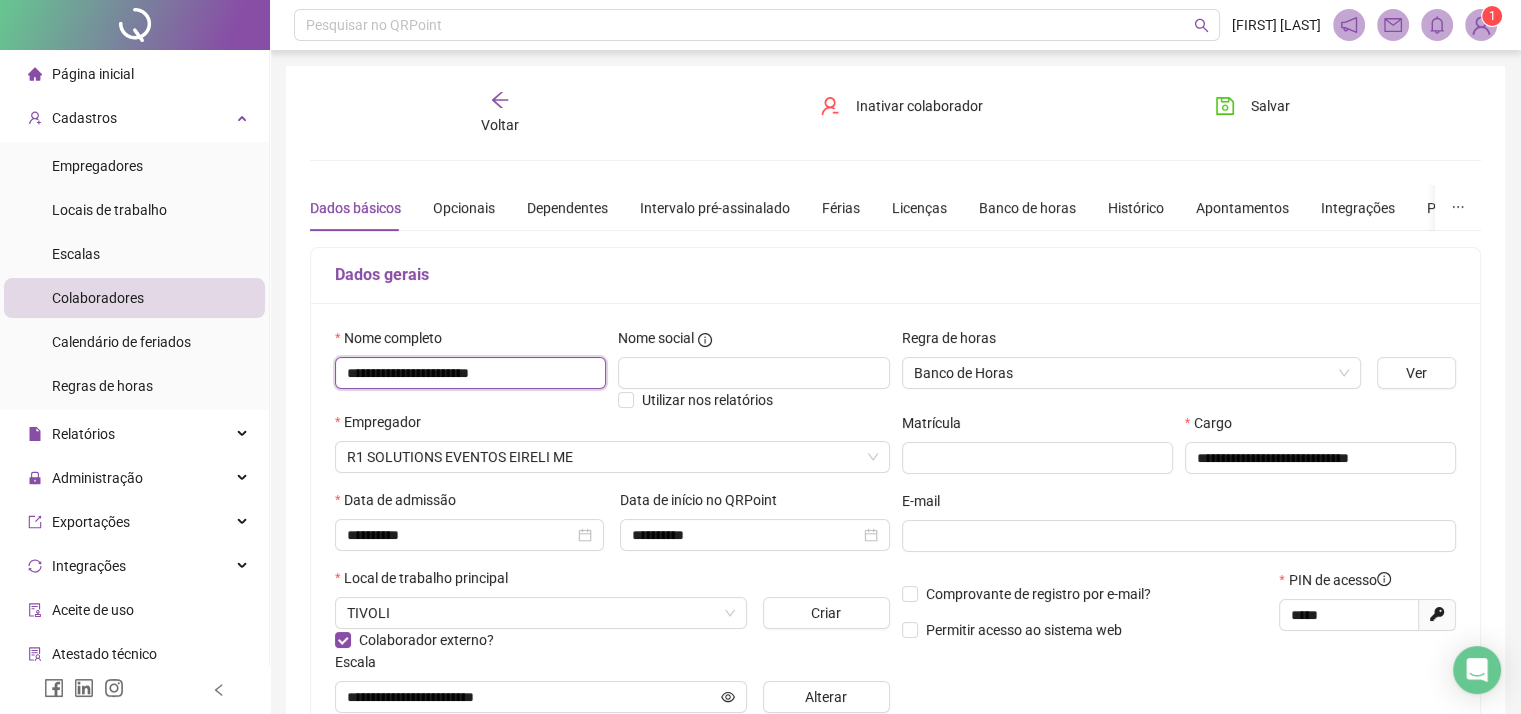 click on "**********" at bounding box center (470, 373) 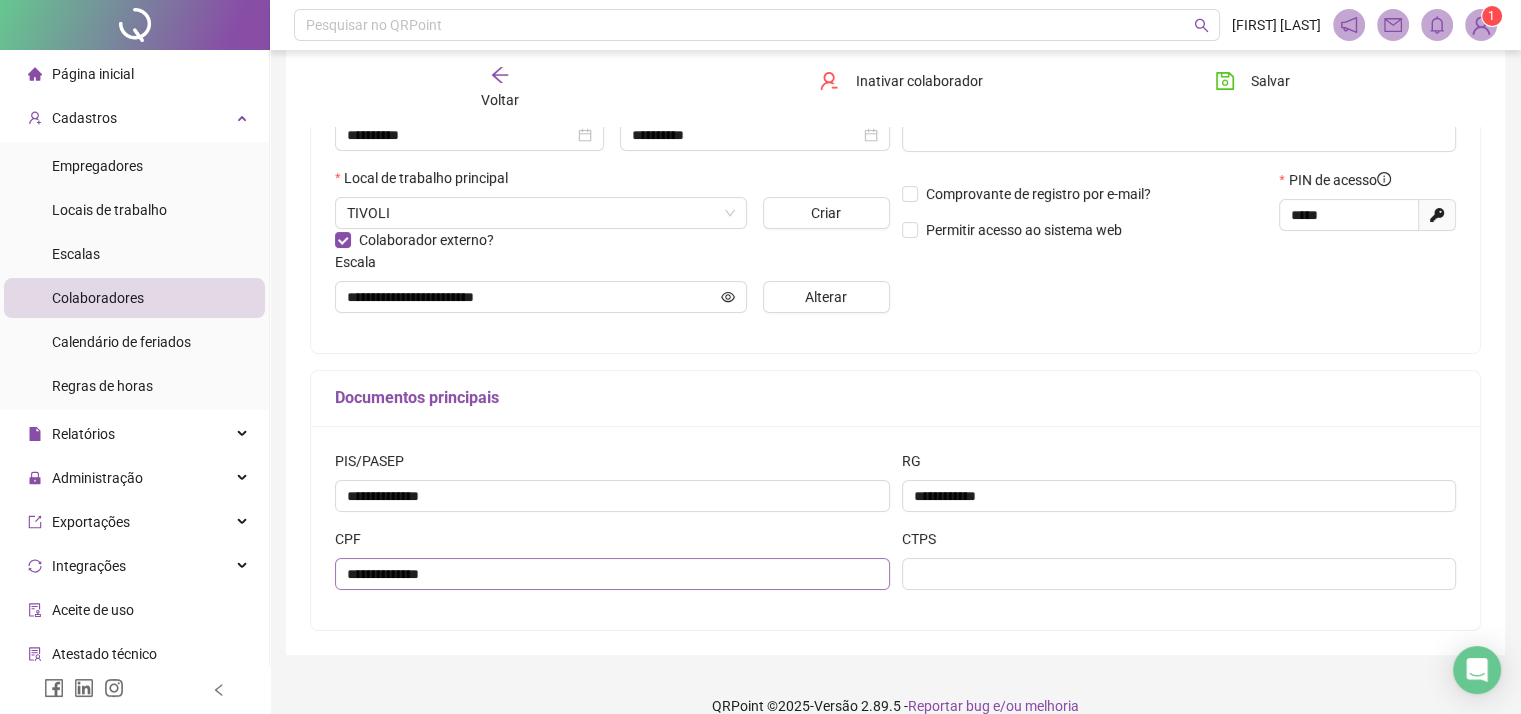 scroll, scrollTop: 427, scrollLeft: 0, axis: vertical 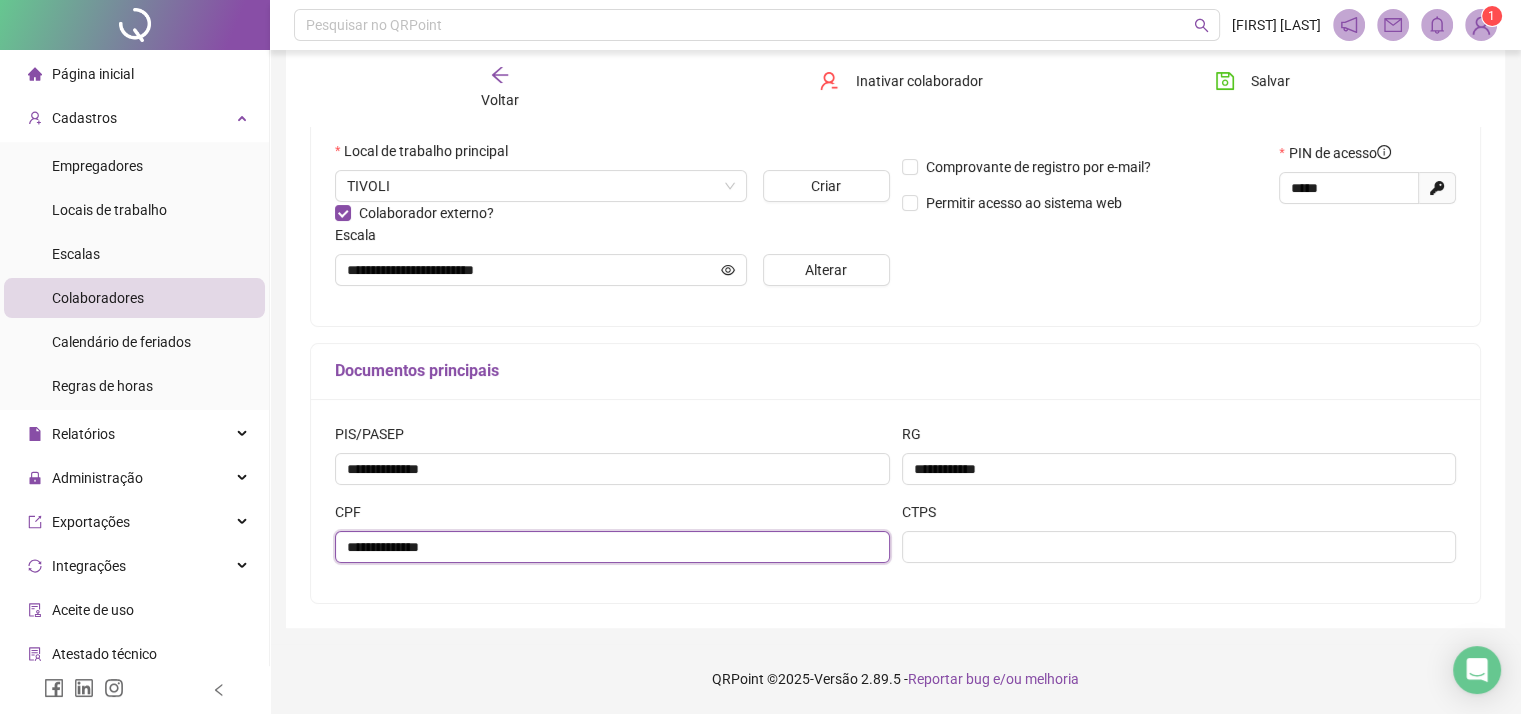 click on "**********" at bounding box center (612, 547) 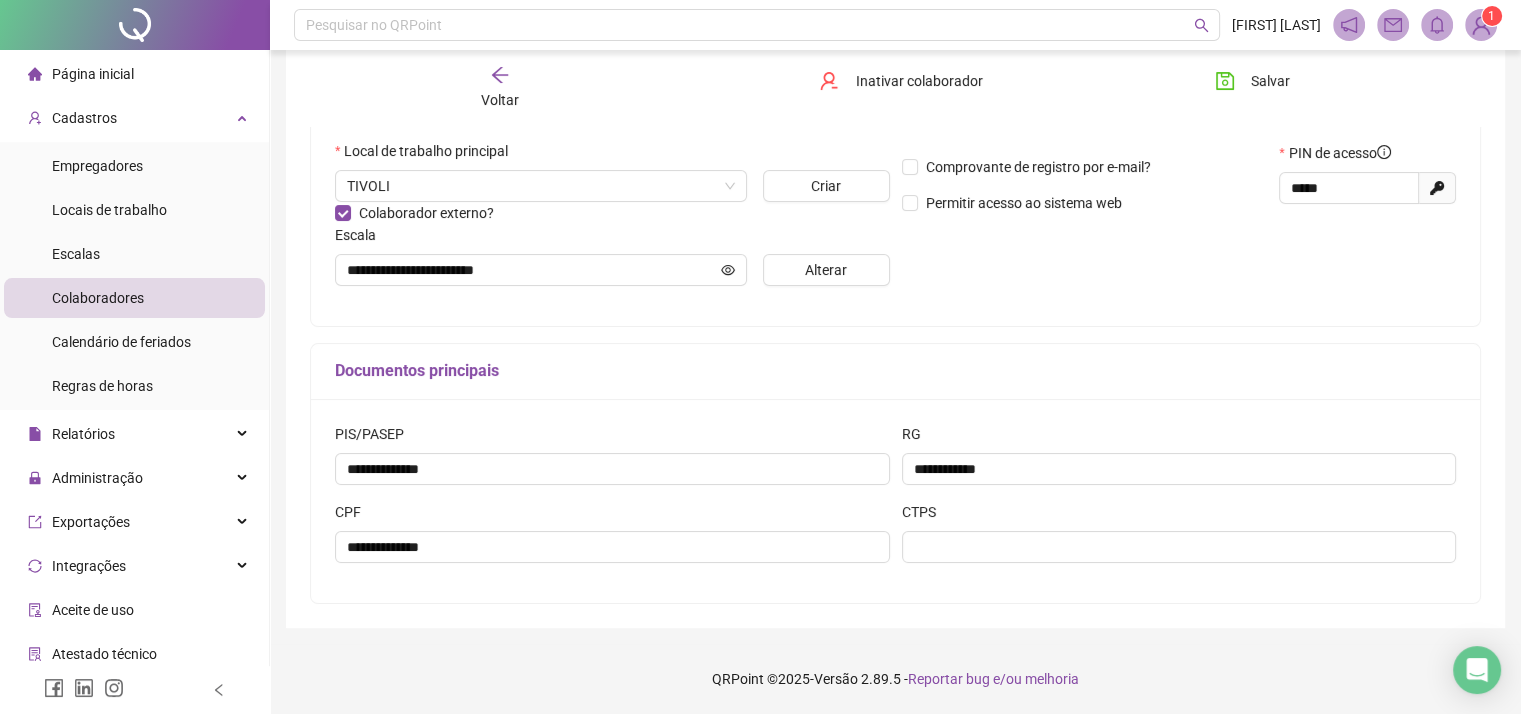 click 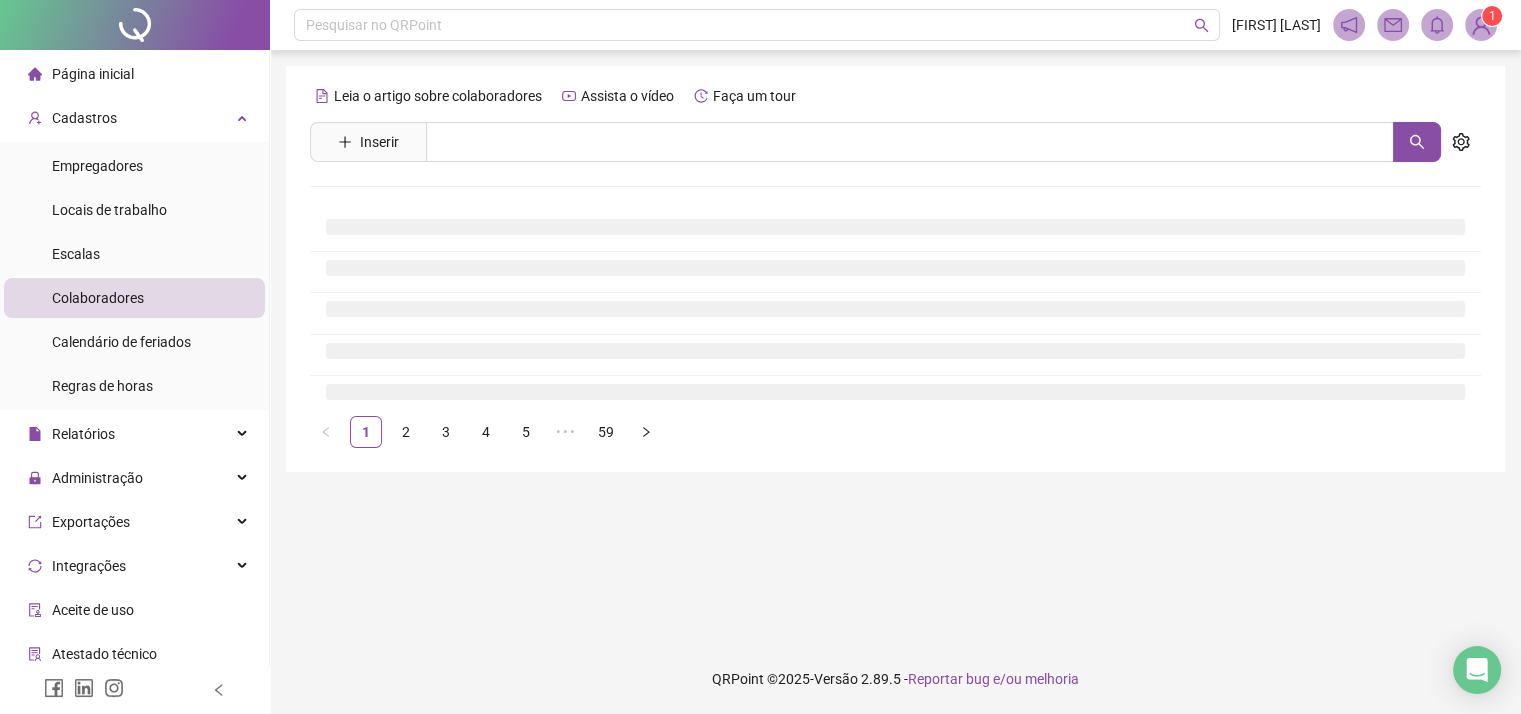scroll, scrollTop: 0, scrollLeft: 0, axis: both 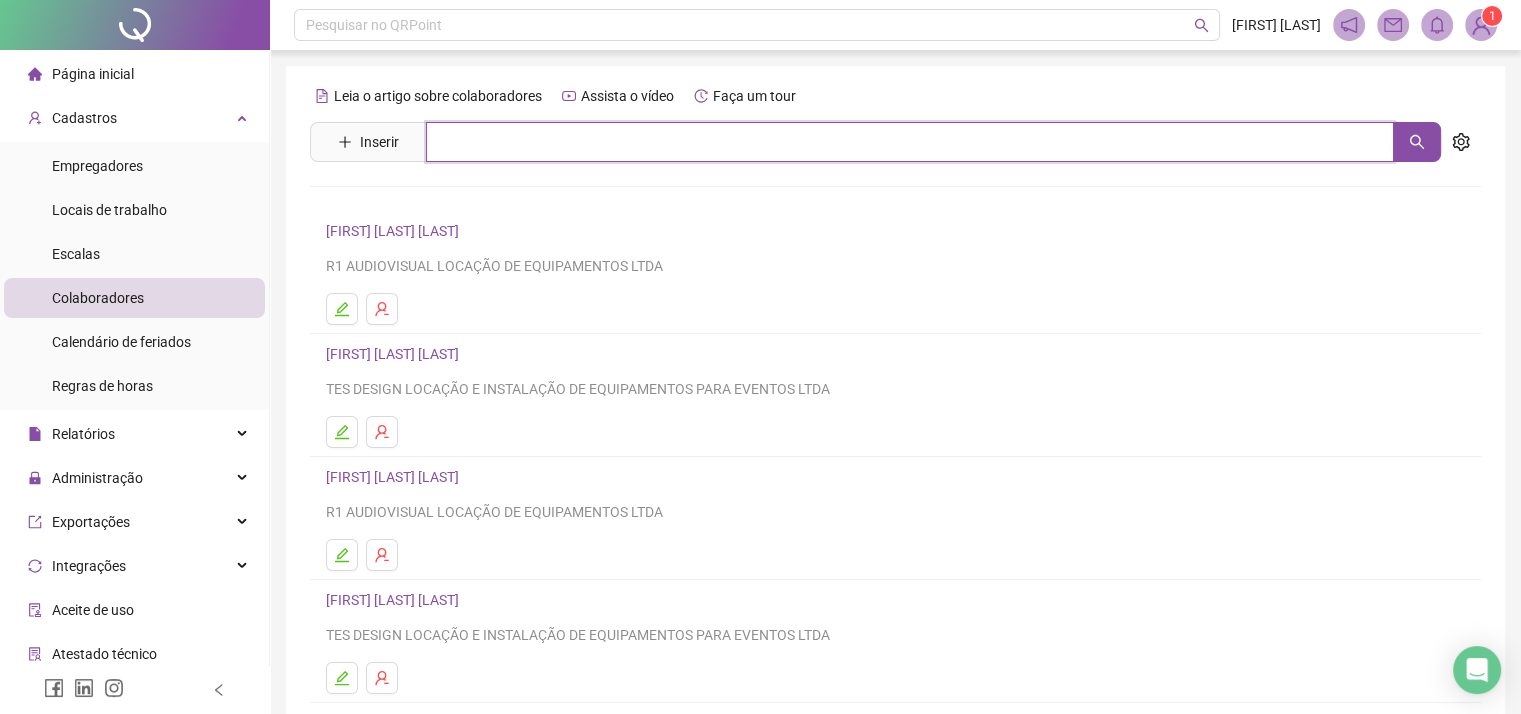 click at bounding box center (910, 142) 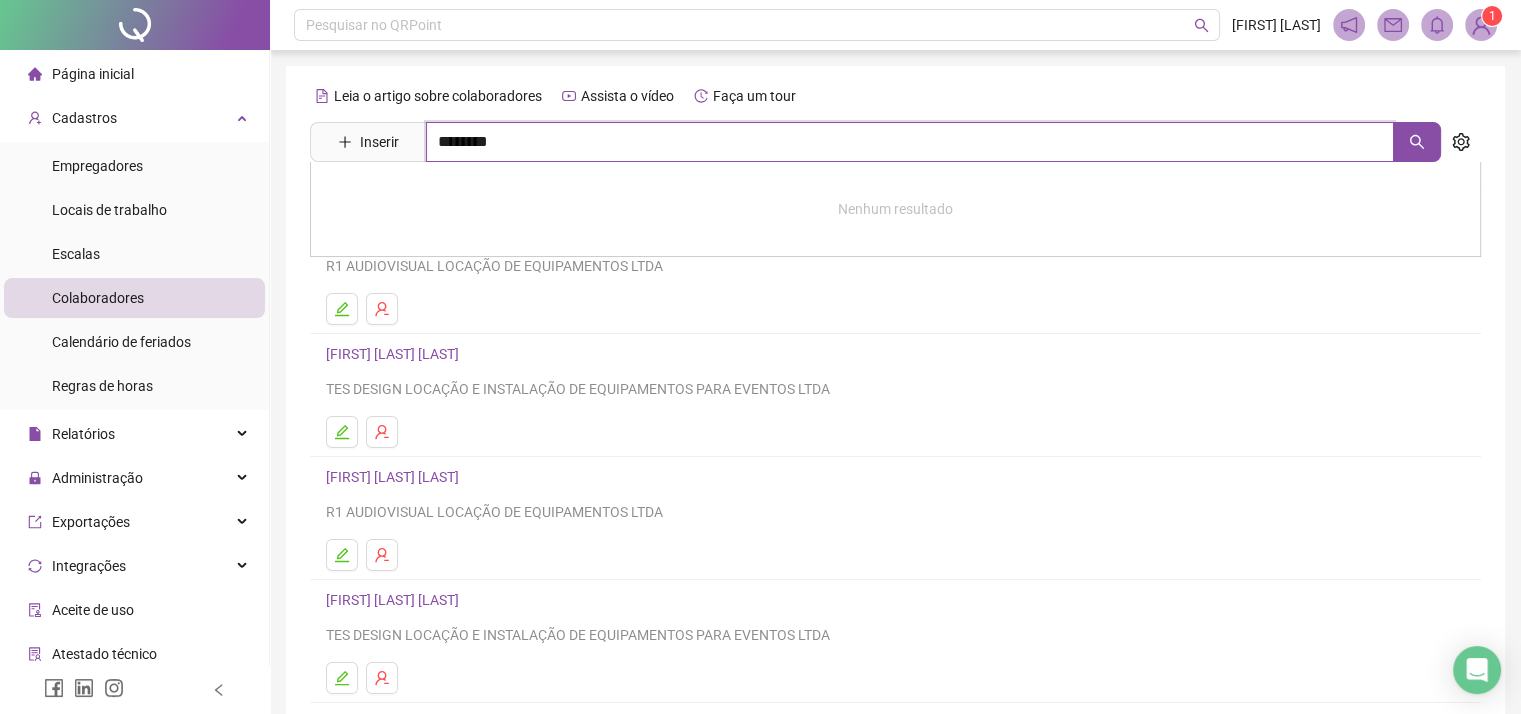 type on "********" 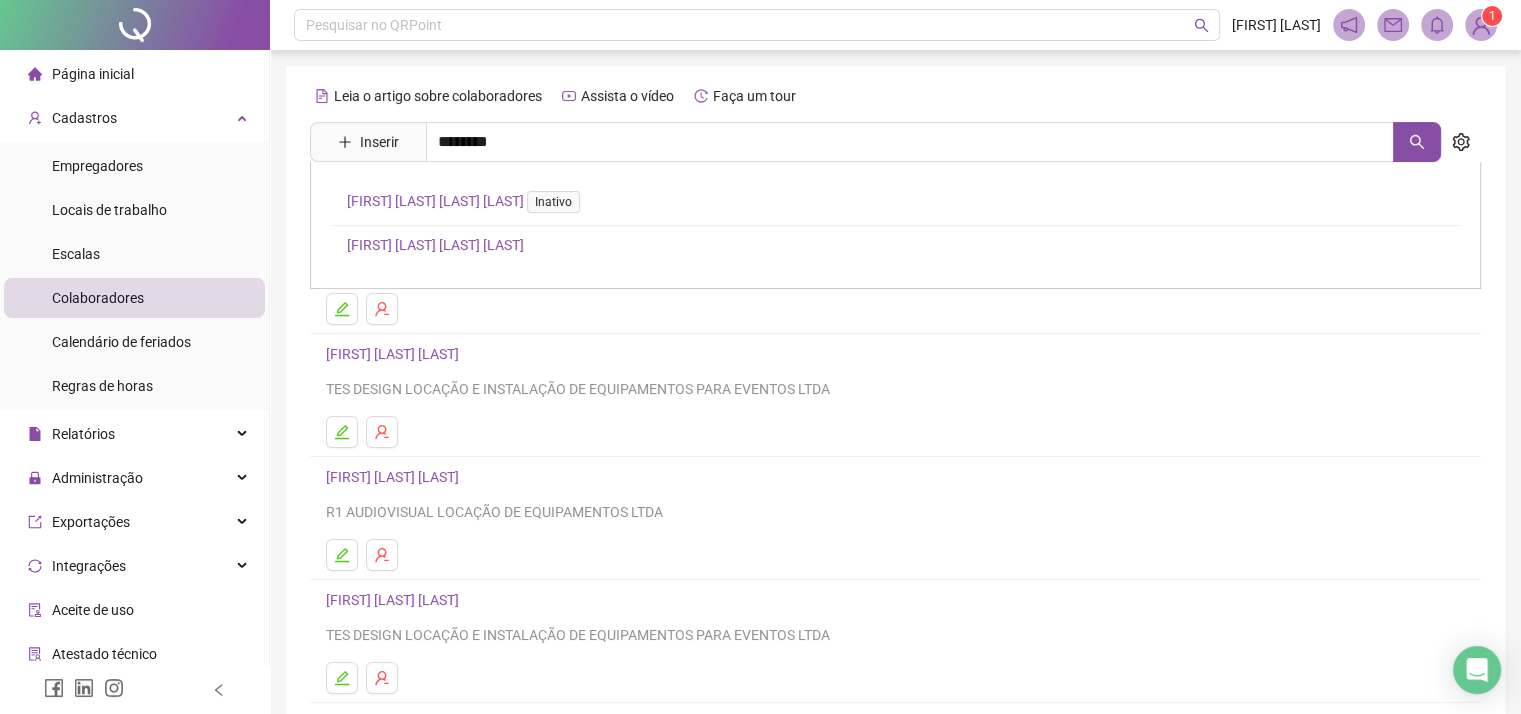 click on "[FIRST] [LAST] [LAST] [LAST]" at bounding box center [435, 245] 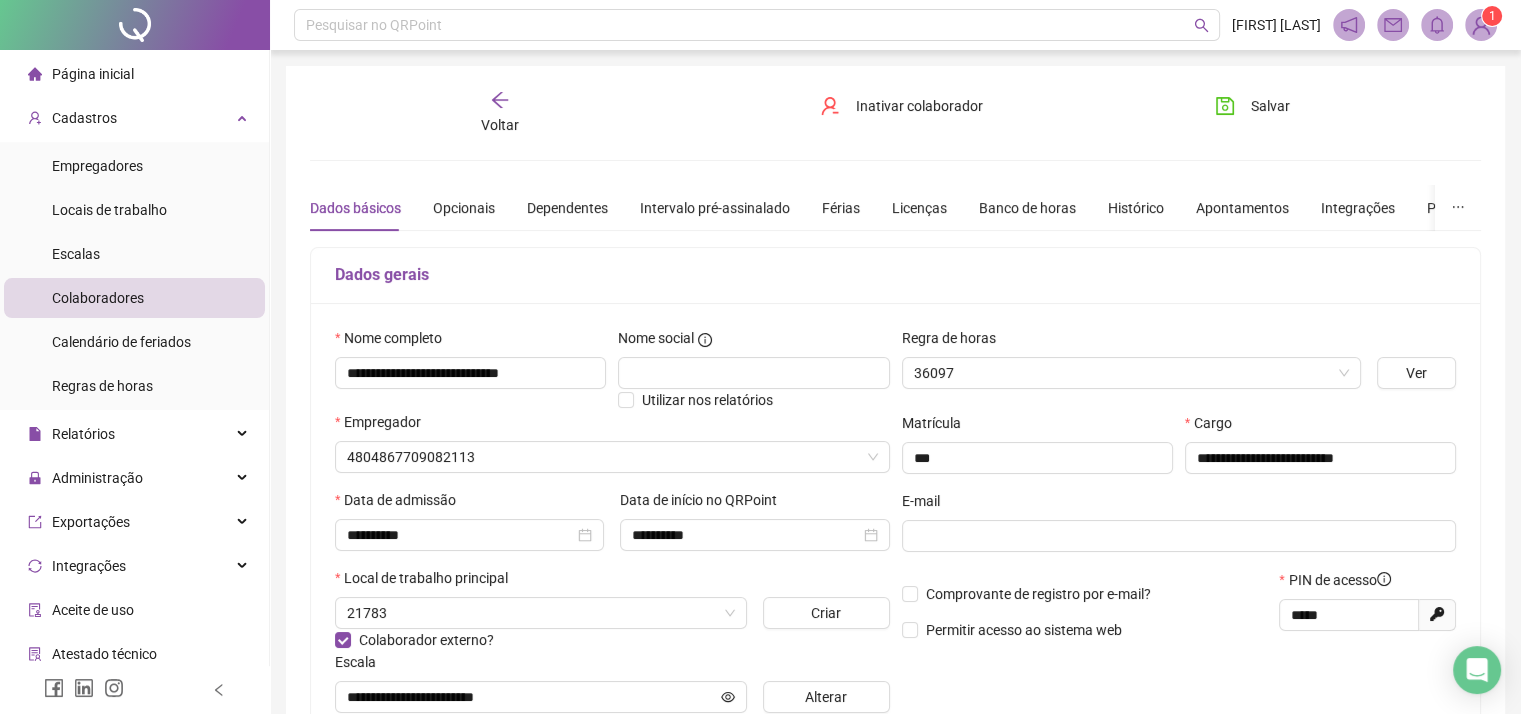 type on "**********" 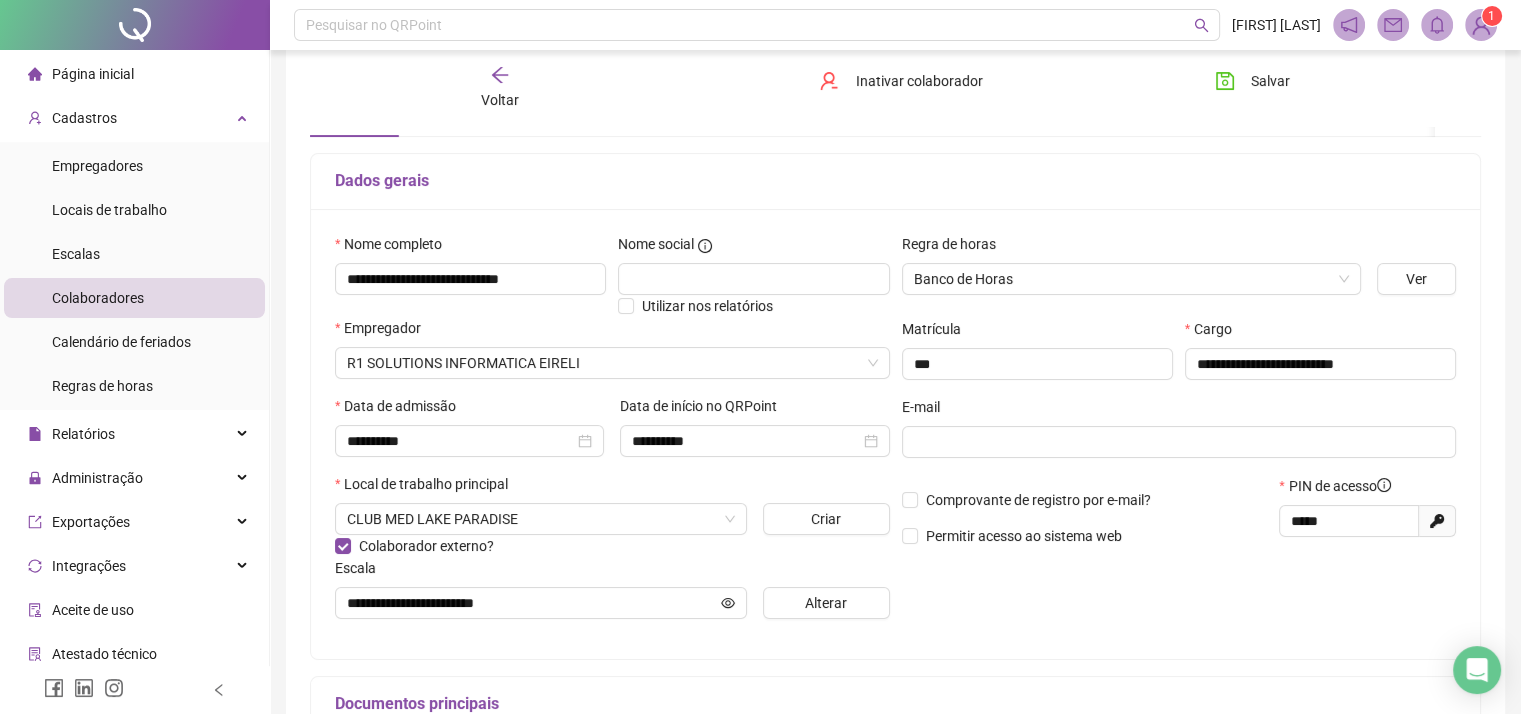 scroll, scrollTop: 0, scrollLeft: 0, axis: both 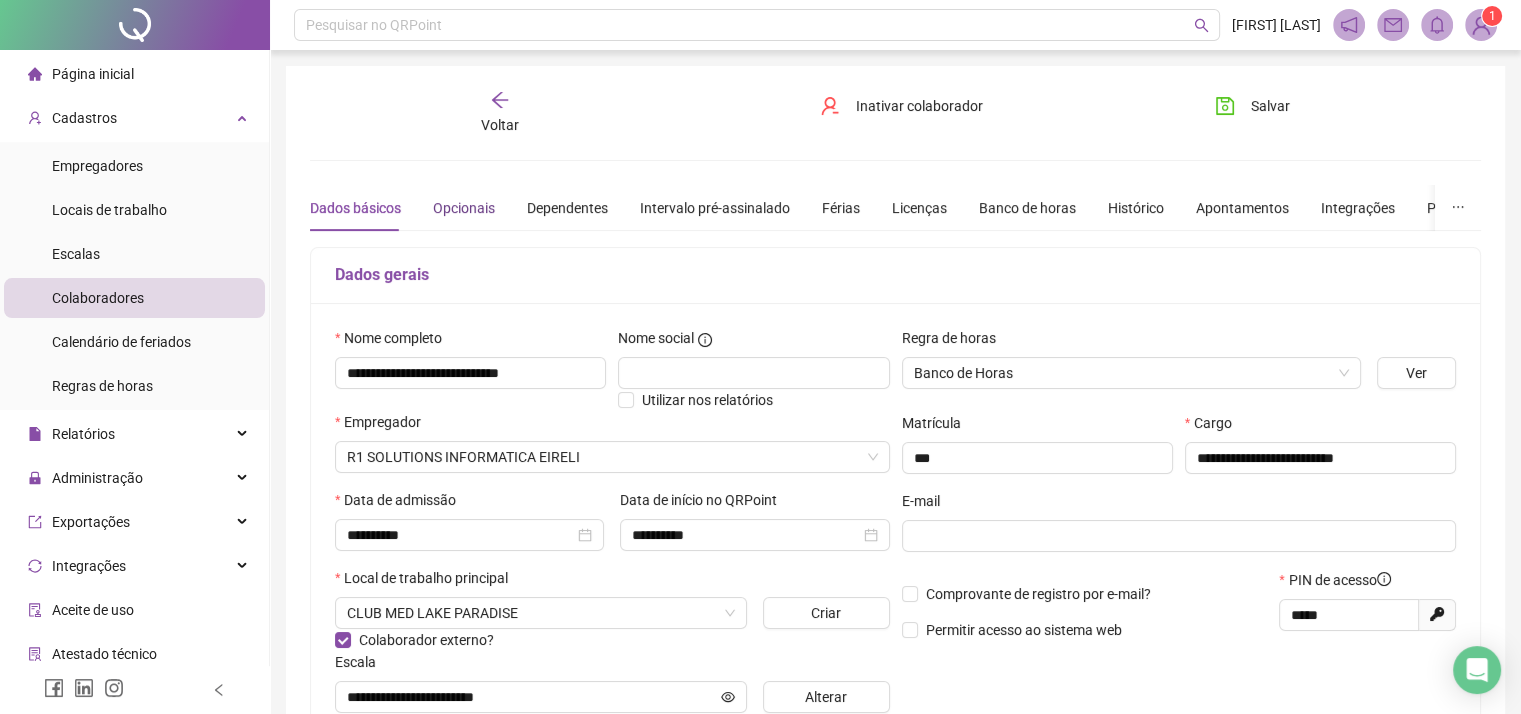 click on "Opcionais" at bounding box center (464, 208) 